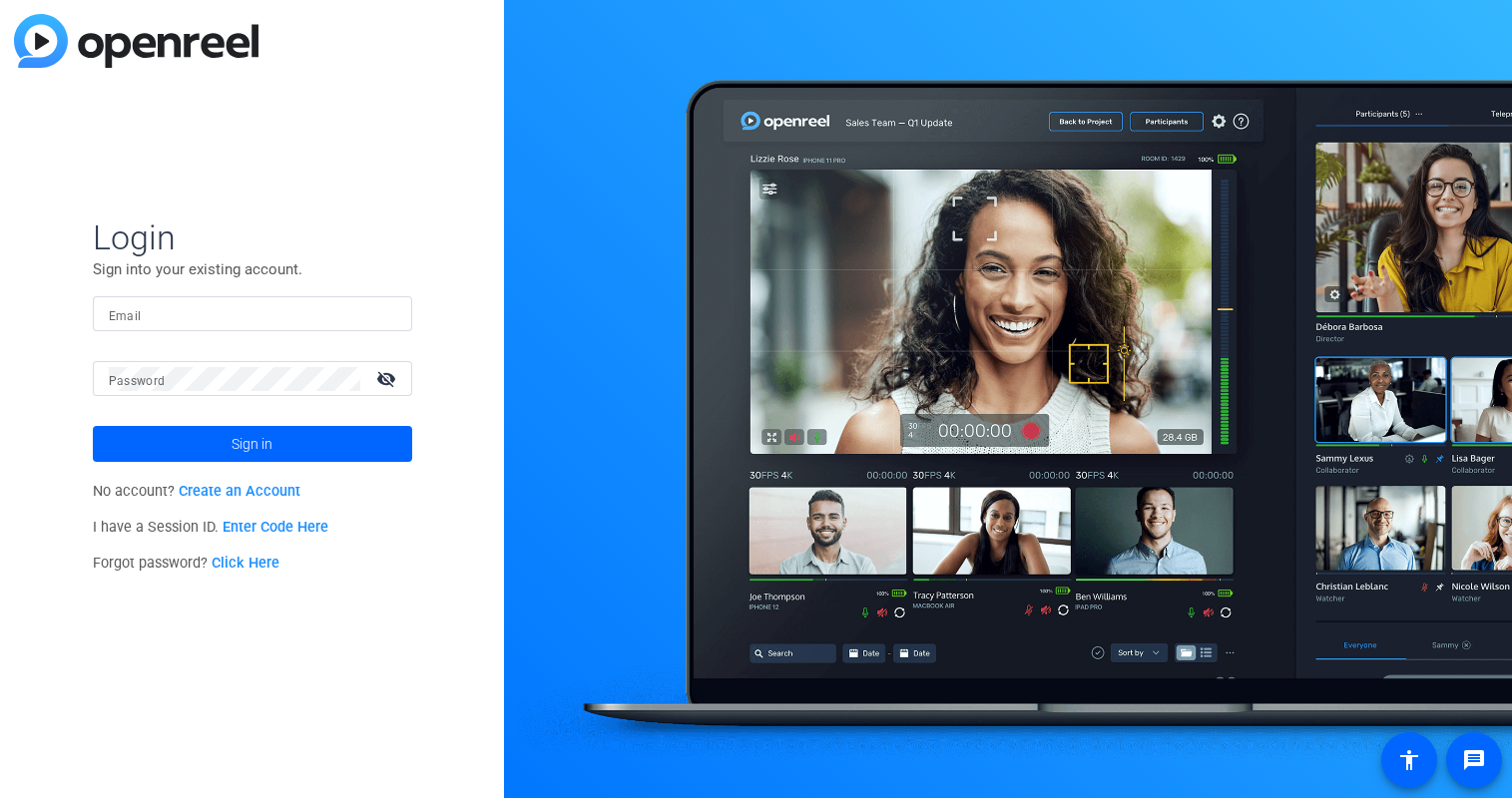 scroll, scrollTop: 0, scrollLeft: 0, axis: both 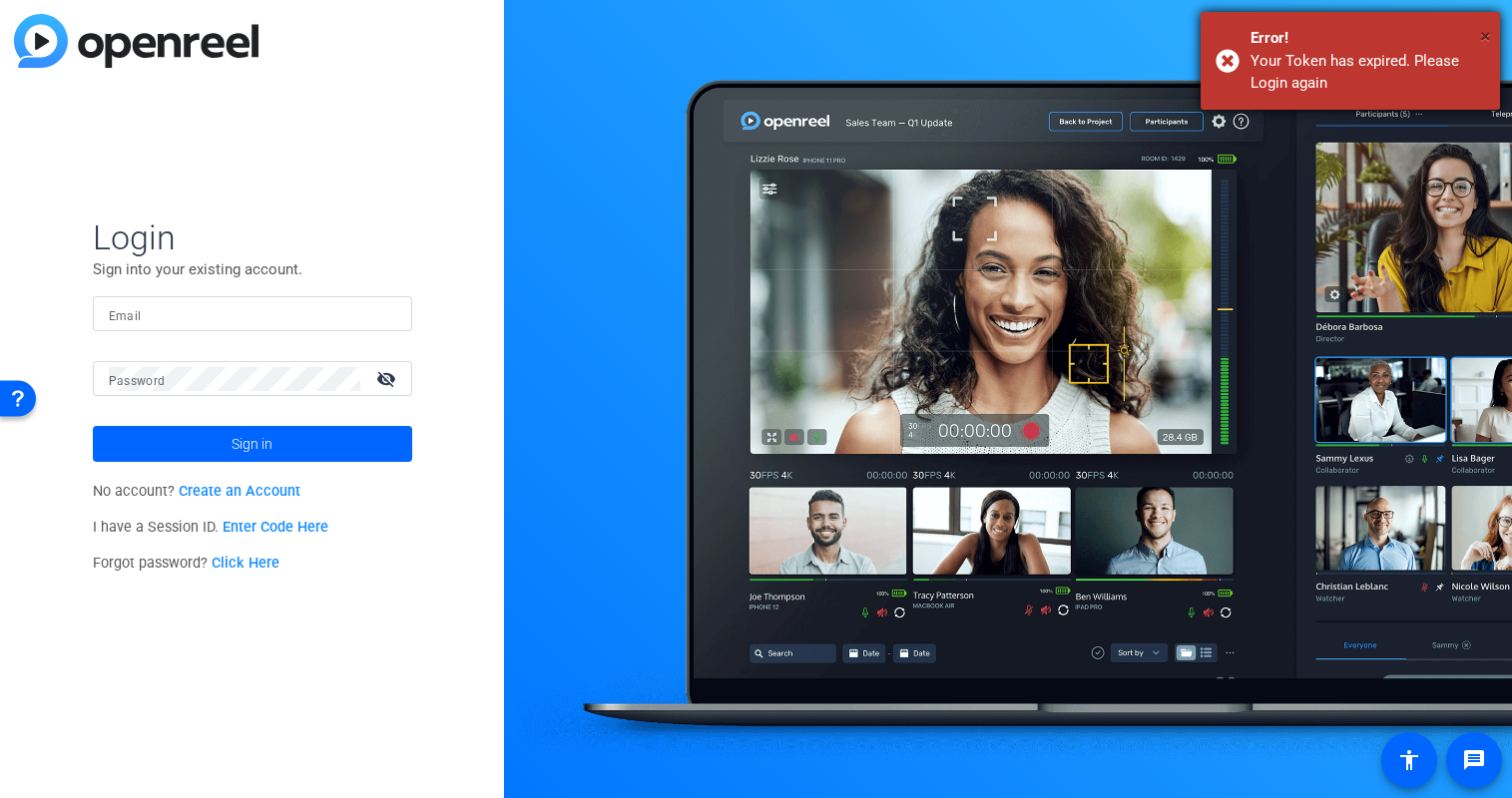 click on "×" at bounding box center (1485, 36) 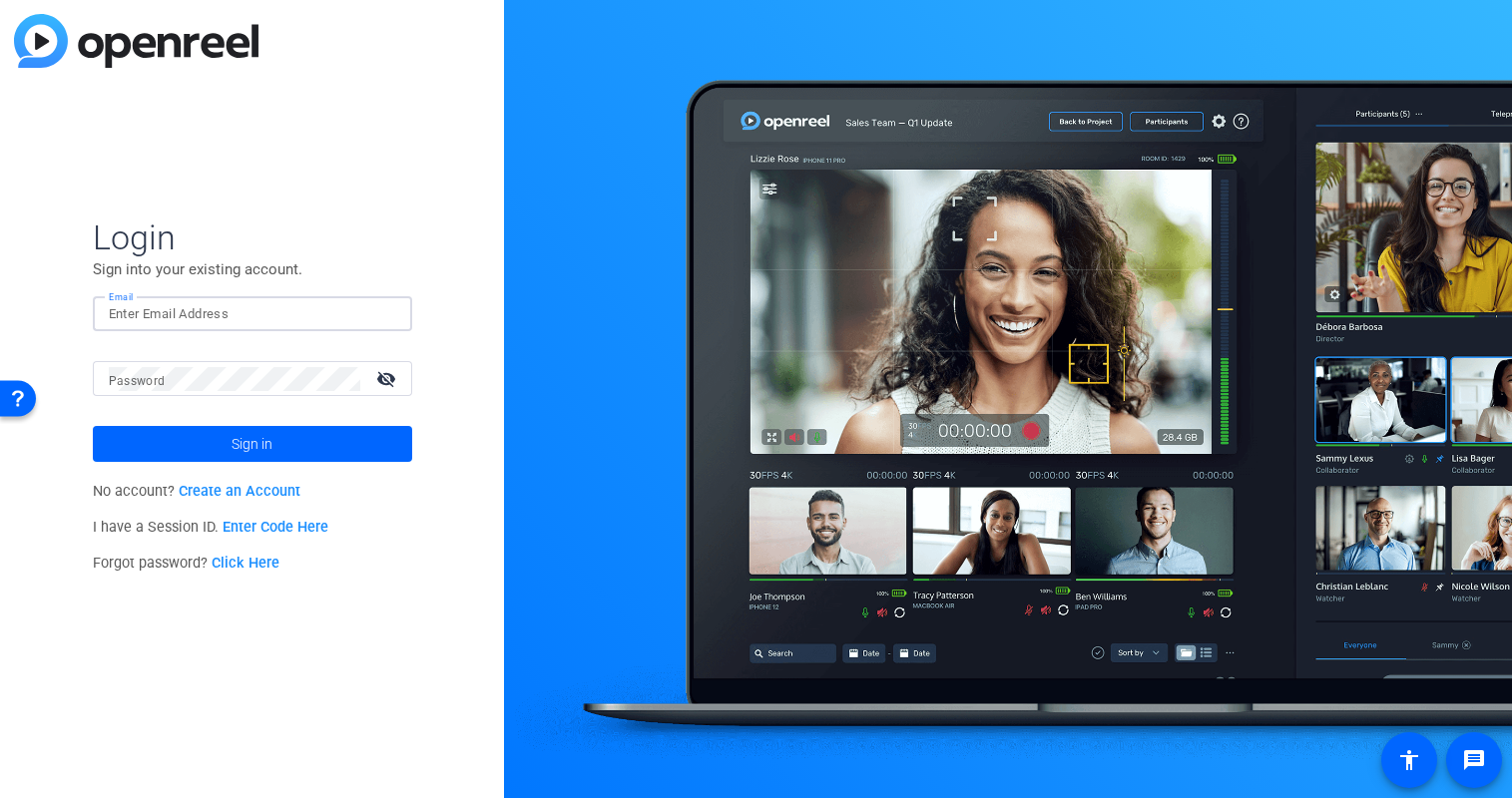 click on "Email" at bounding box center [252, 314] 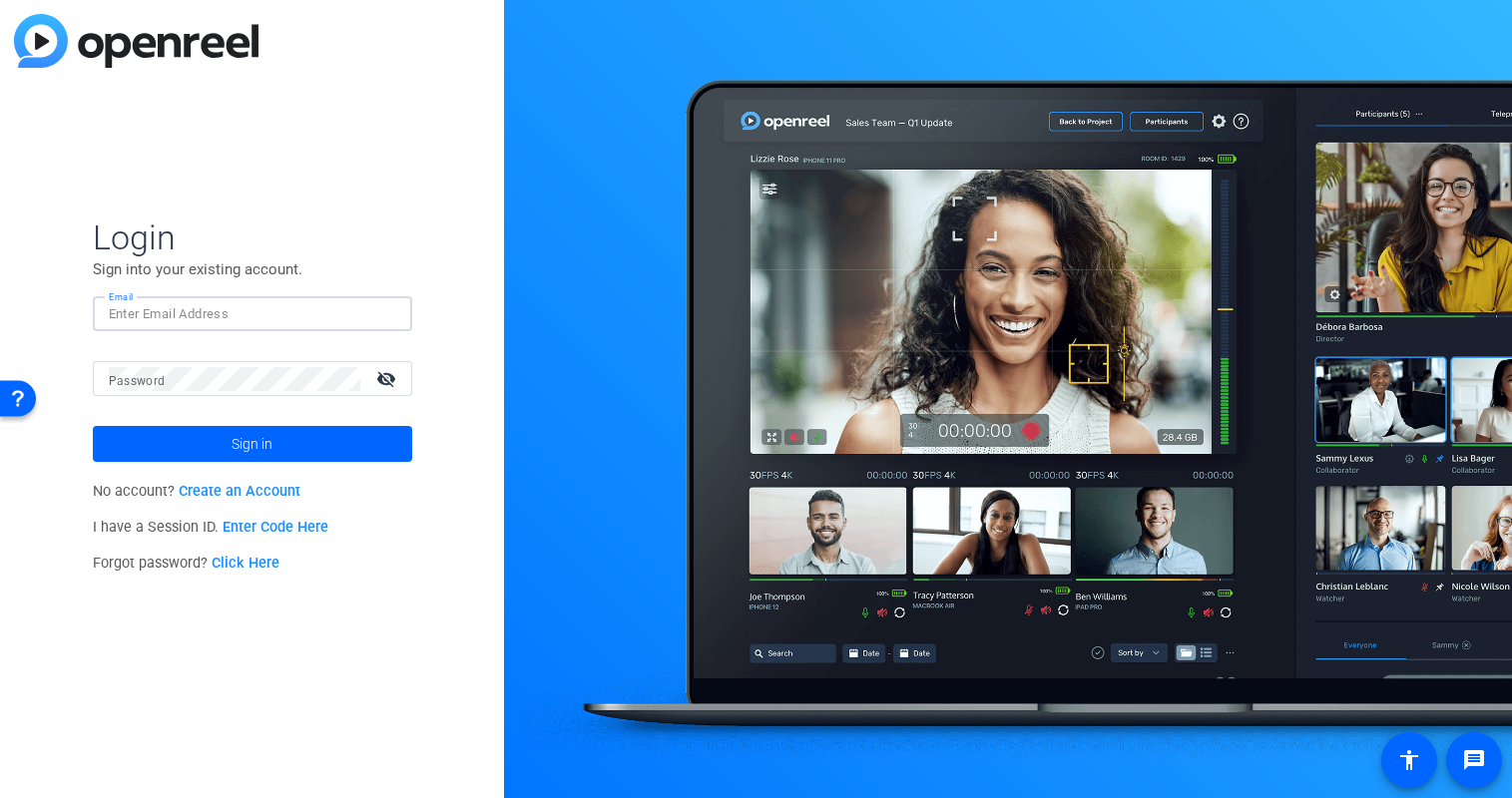type on "Vault@[EMAIL]" 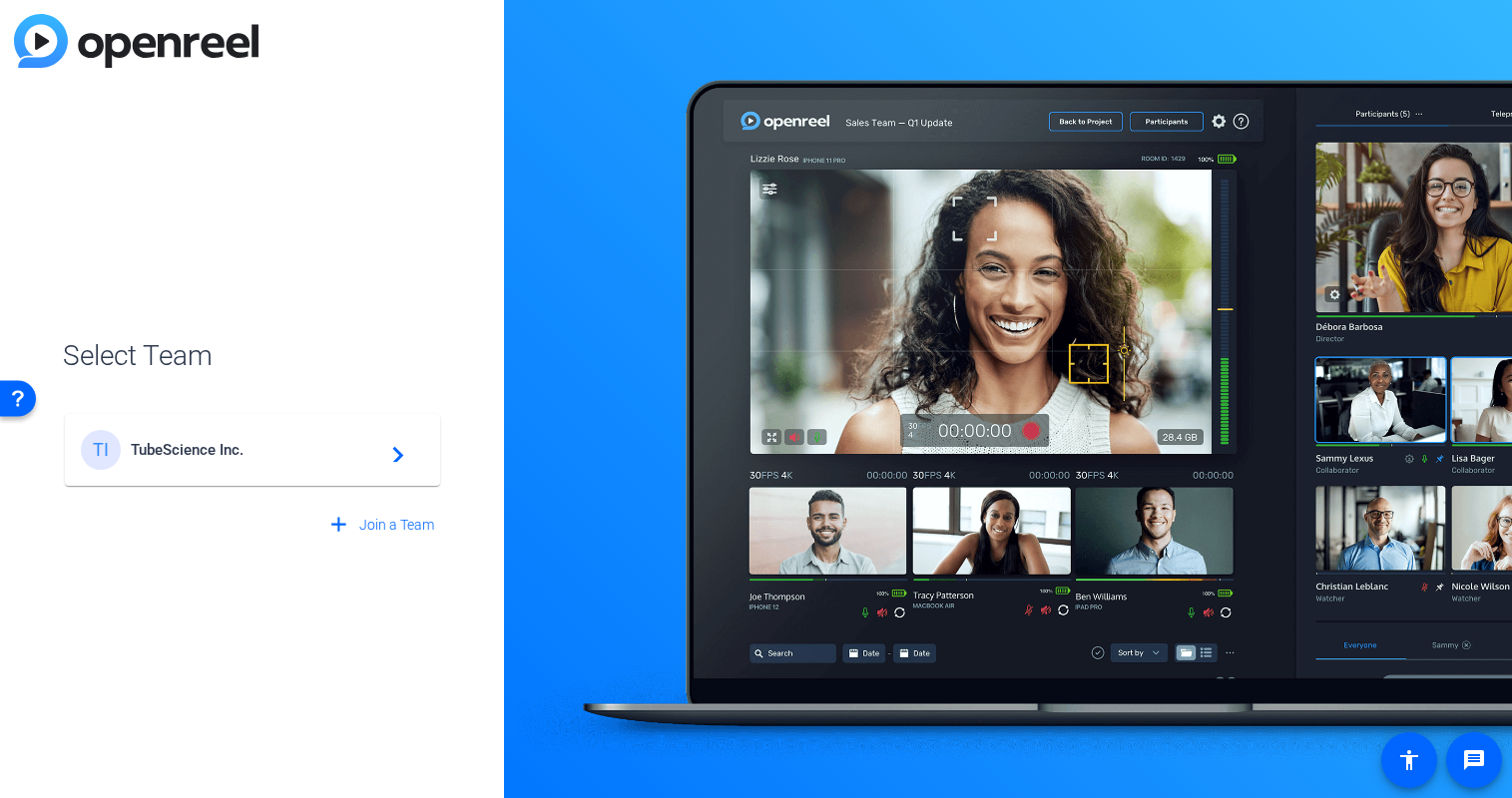 click on "TI TubeScience Inc.  navigate_next" 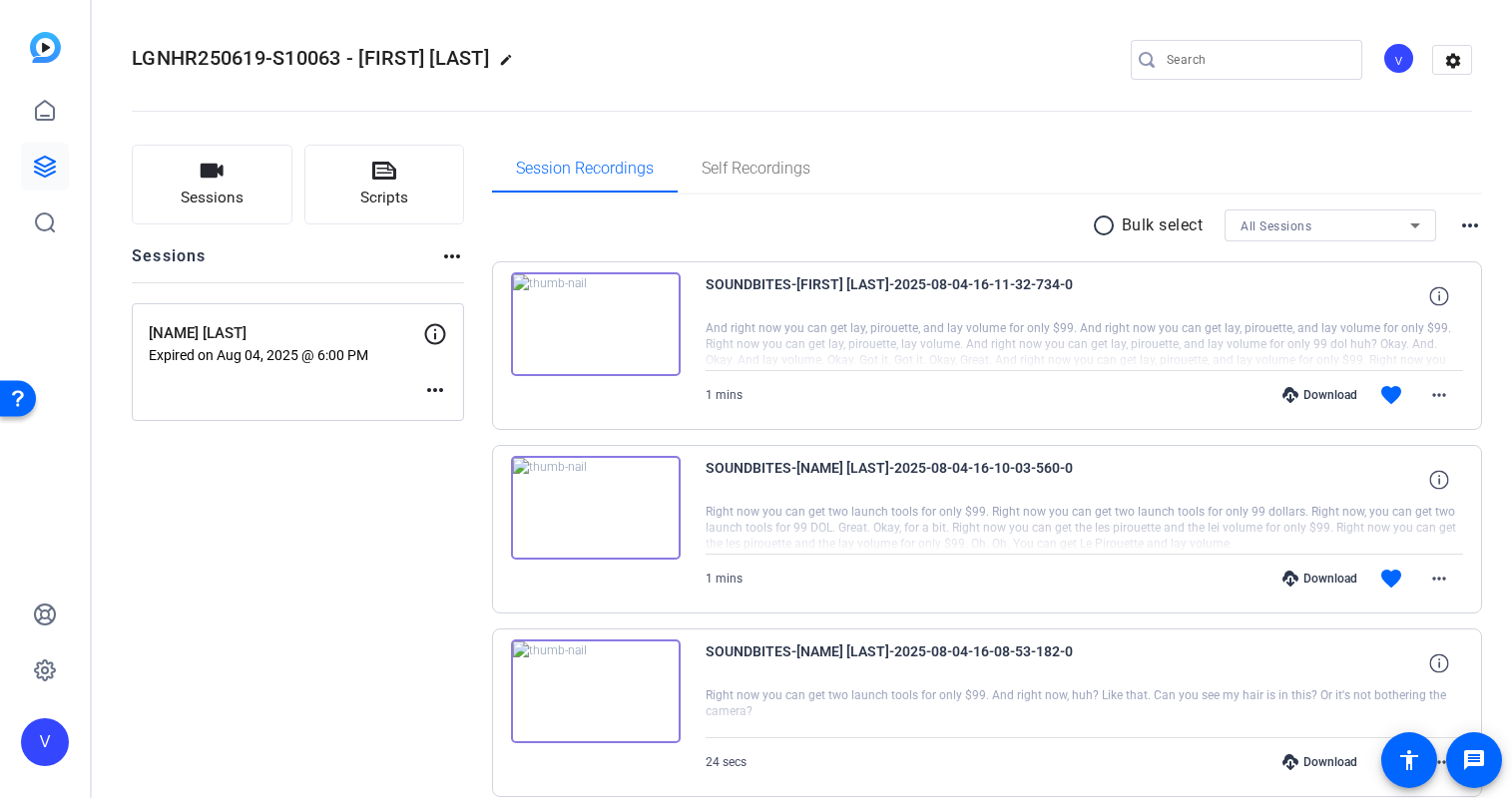 click on "radio_button_unchecked" at bounding box center (1107, 225) 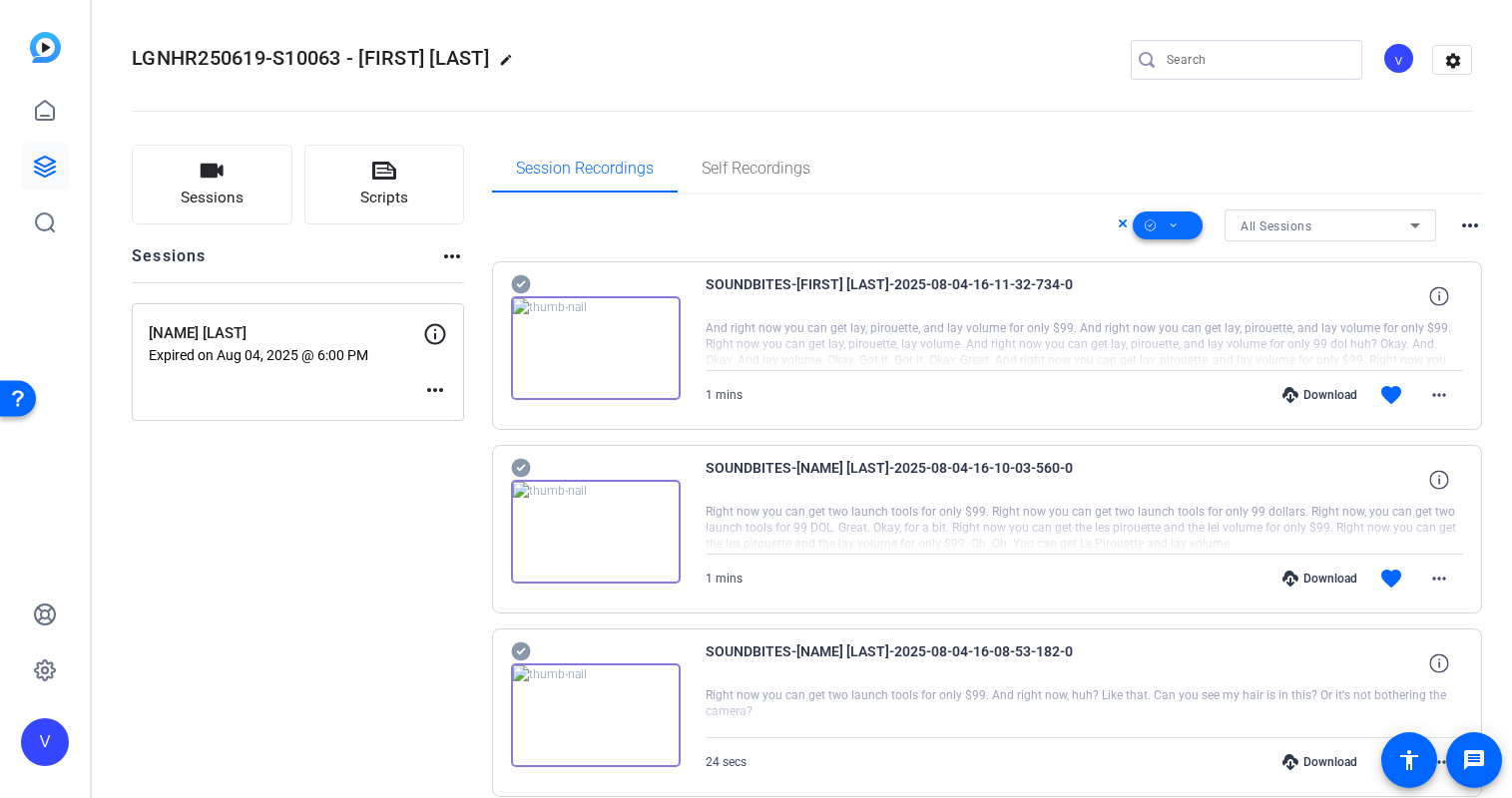 click 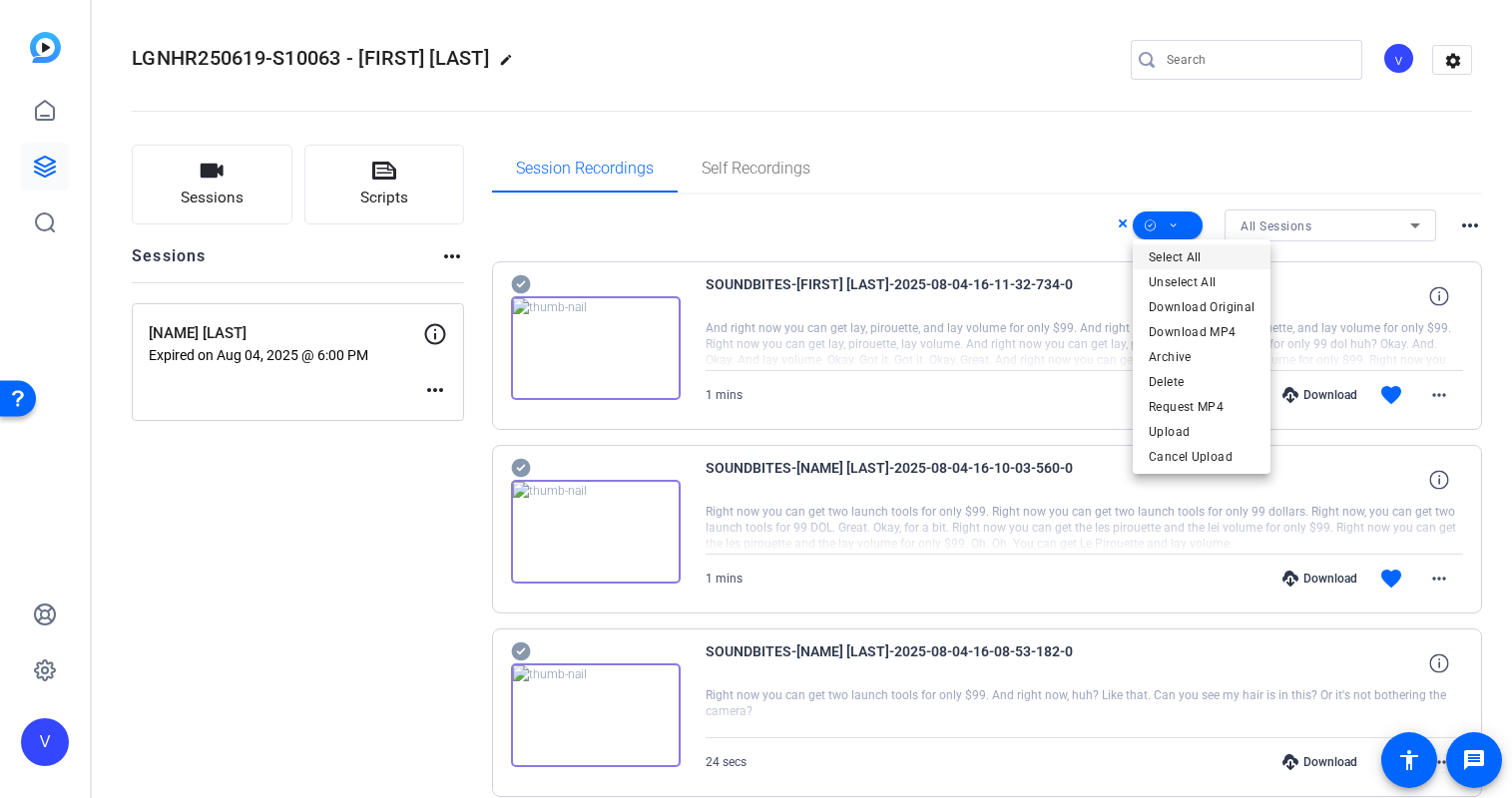 drag, startPoint x: 1184, startPoint y: 307, endPoint x: 1177, endPoint y: 257, distance: 50.48762 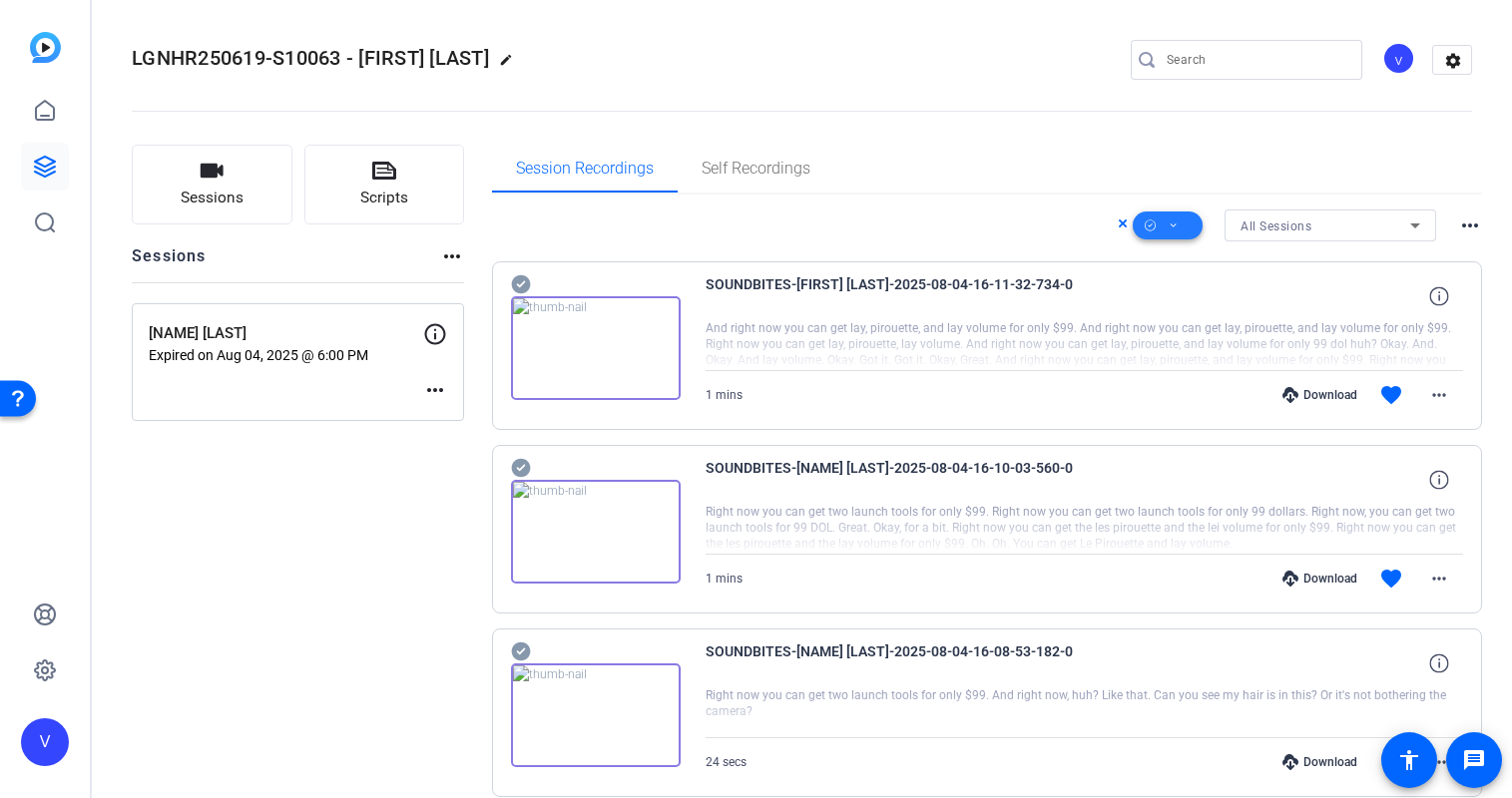 click 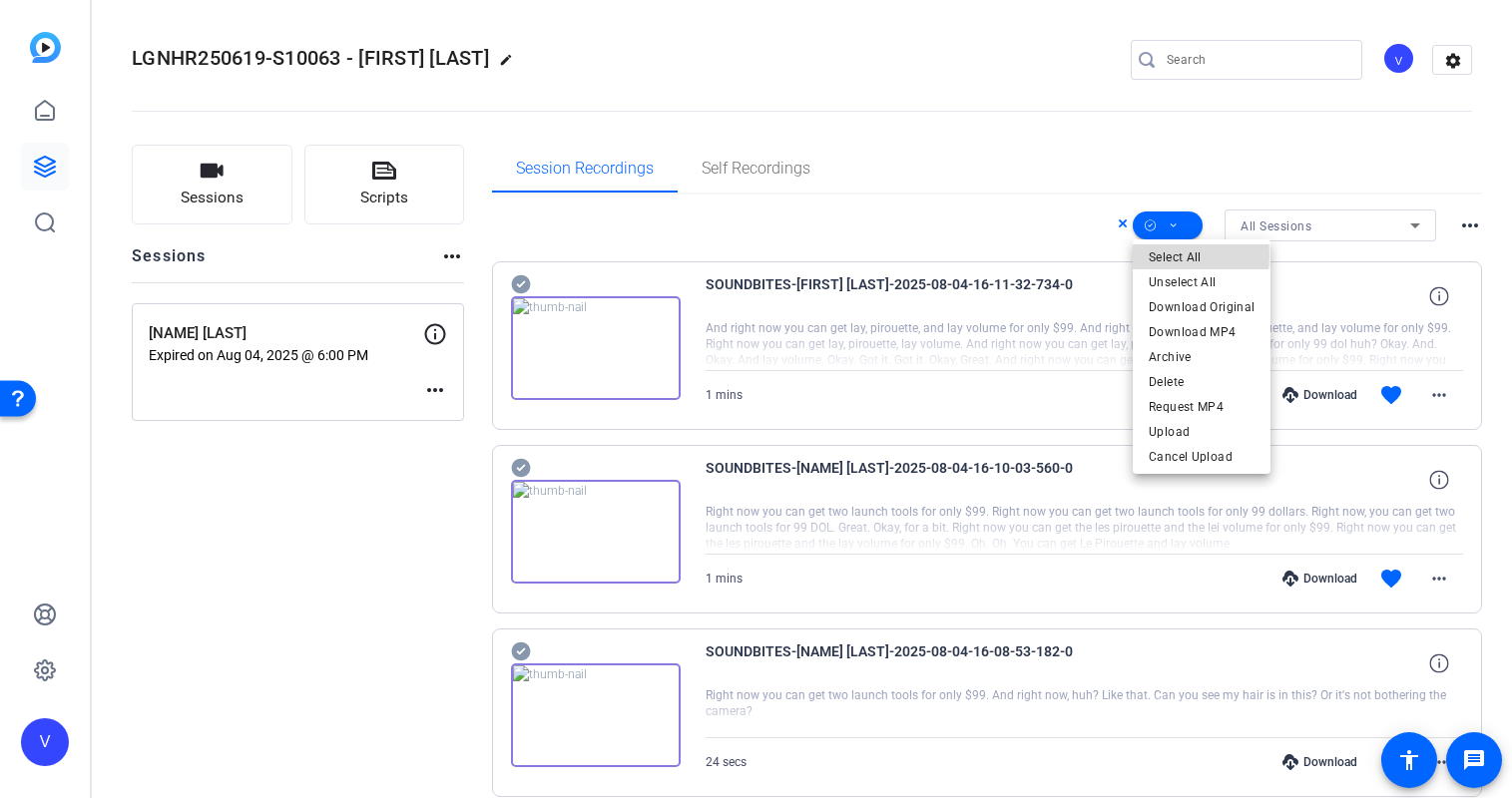 click on "Select All" at bounding box center (1202, 257) 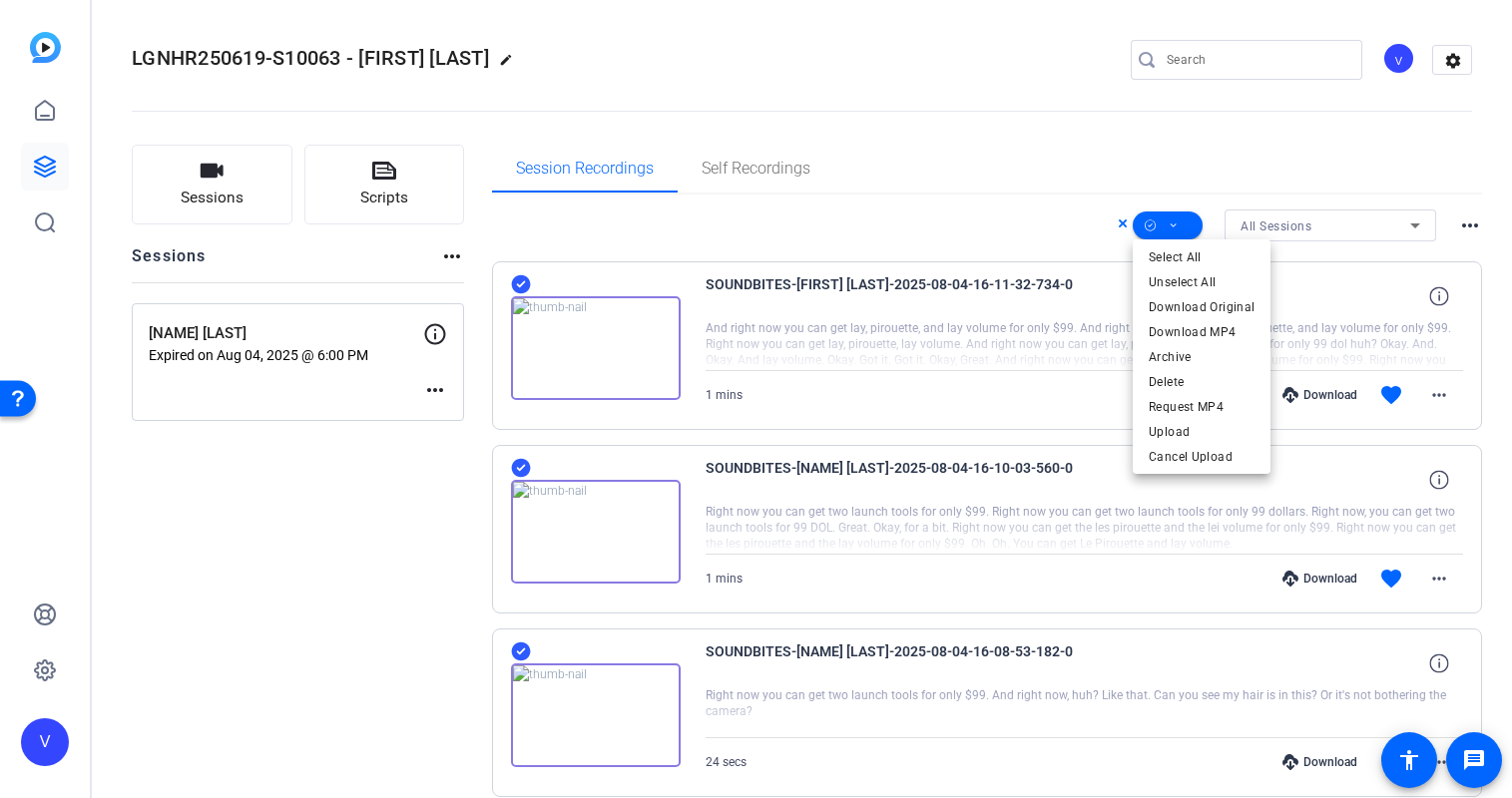 click at bounding box center [756, 399] 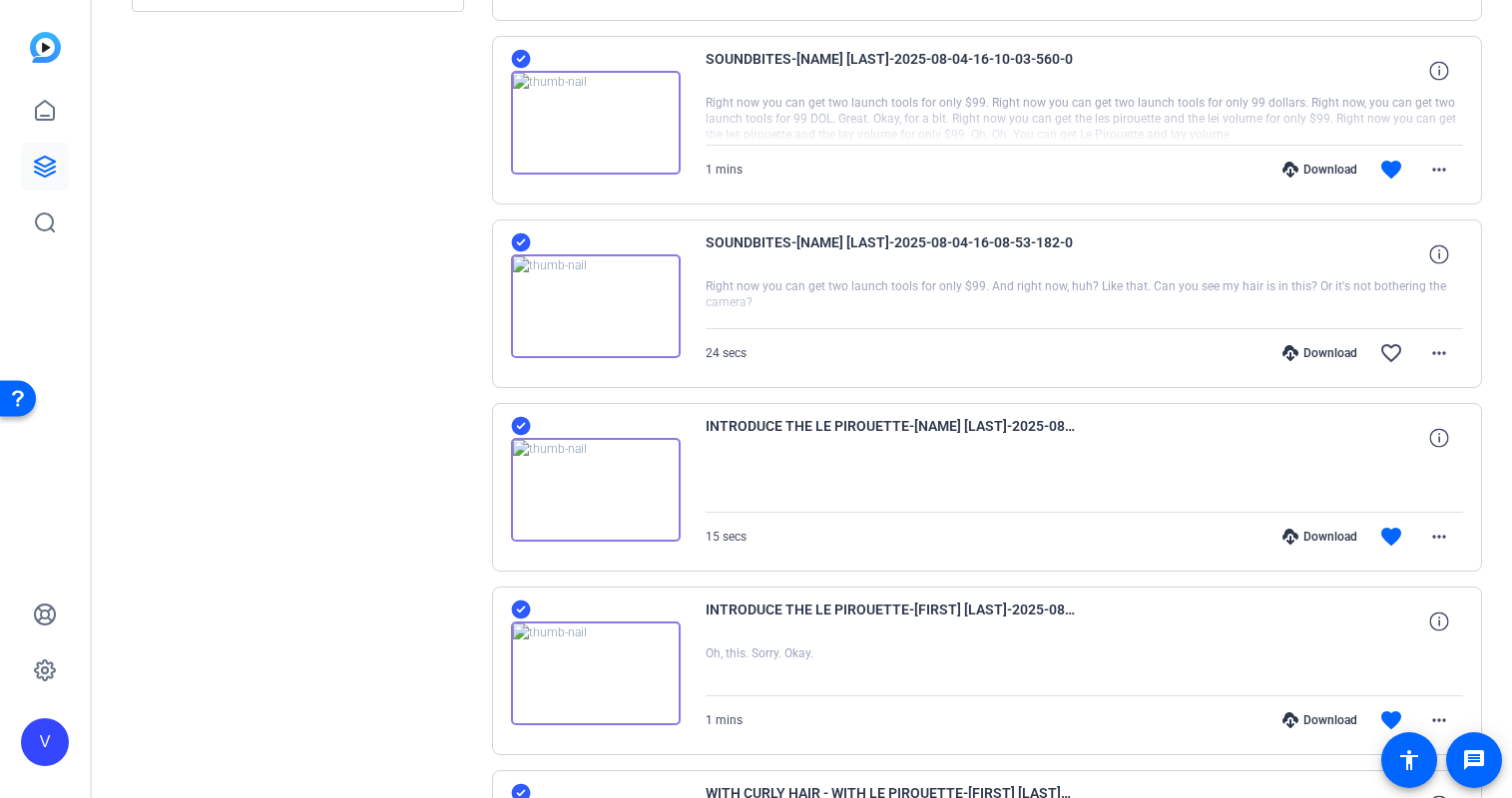 scroll, scrollTop: 418, scrollLeft: 0, axis: vertical 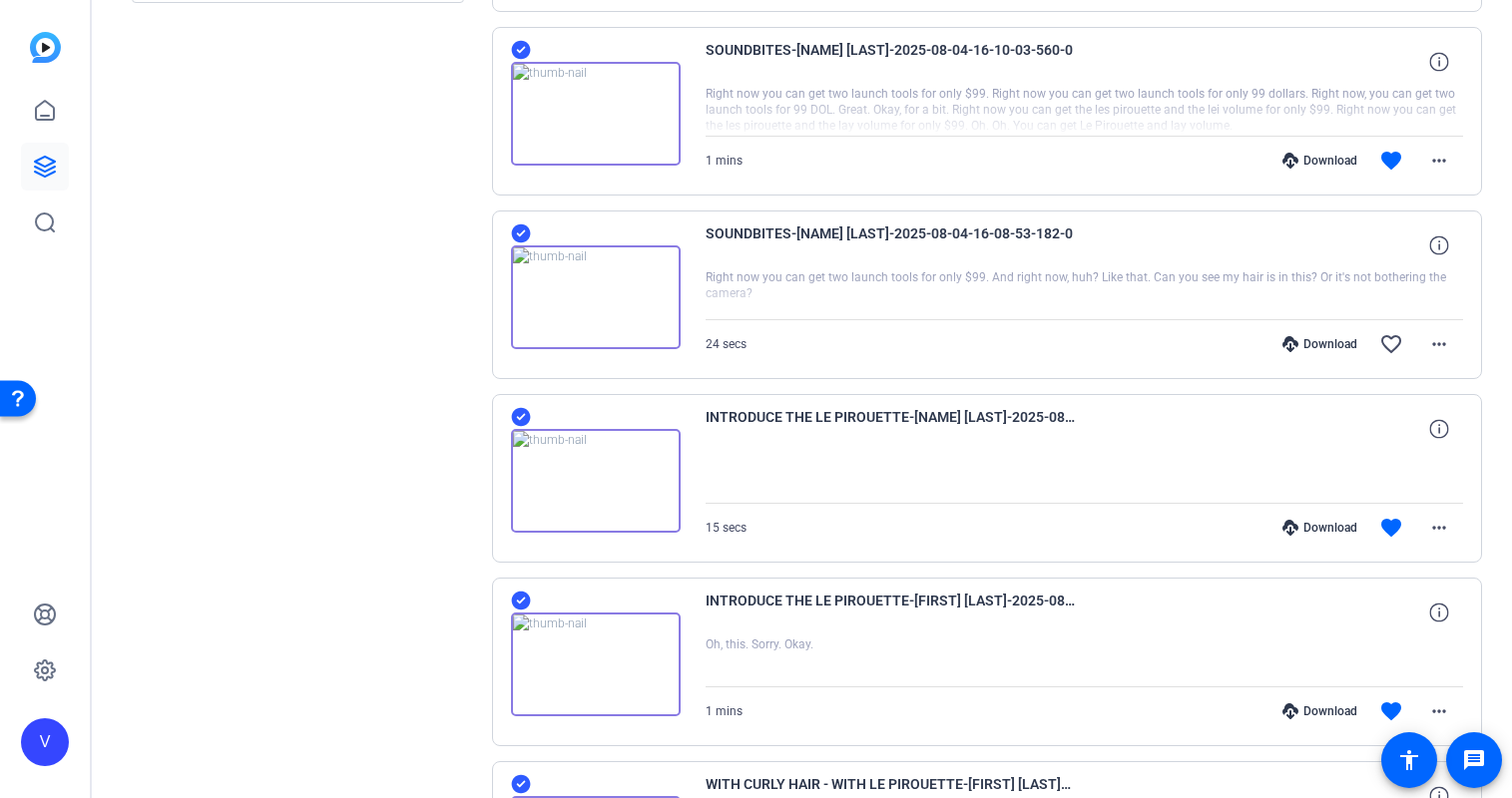 click 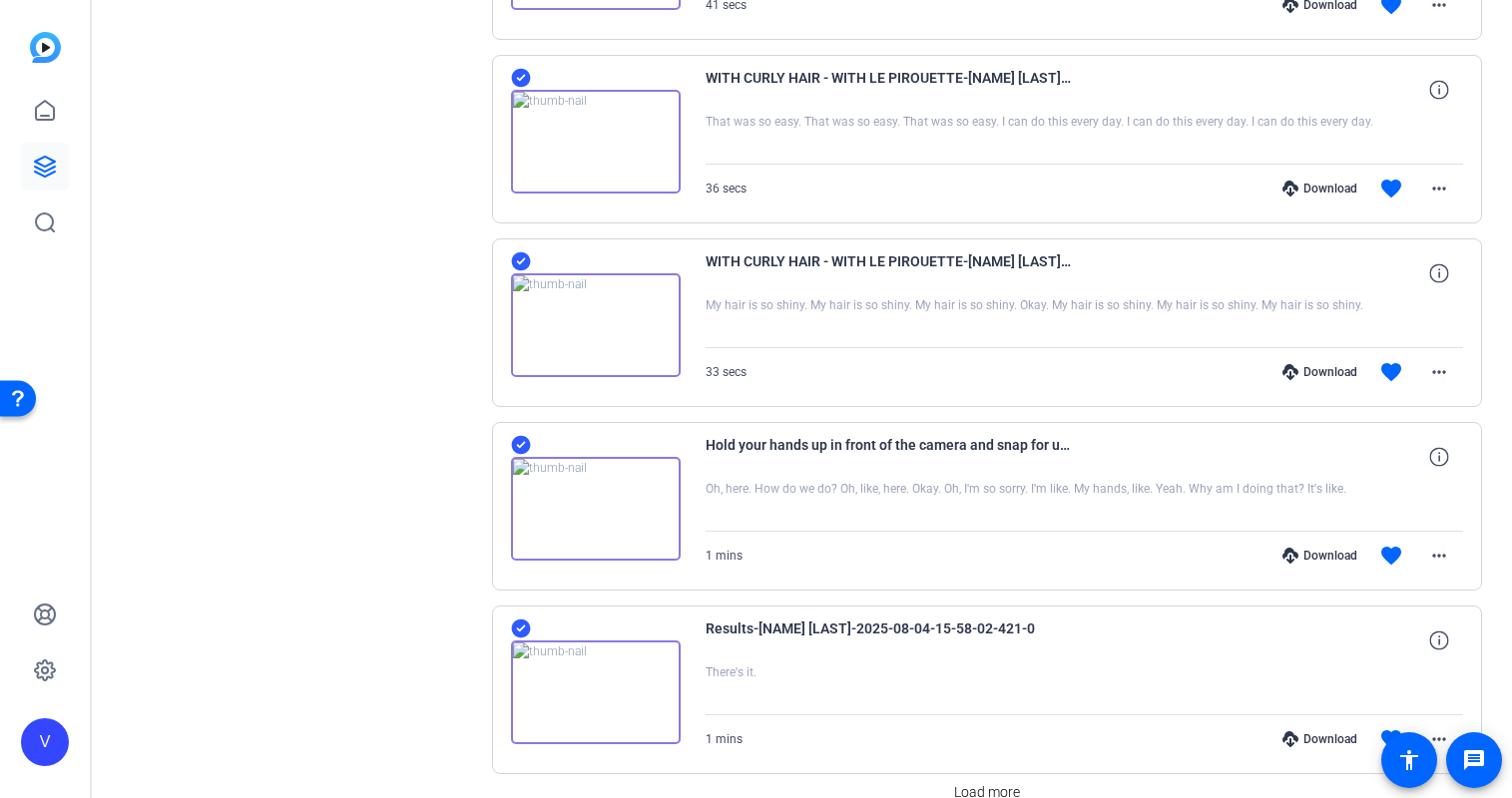 scroll, scrollTop: 1408, scrollLeft: 0, axis: vertical 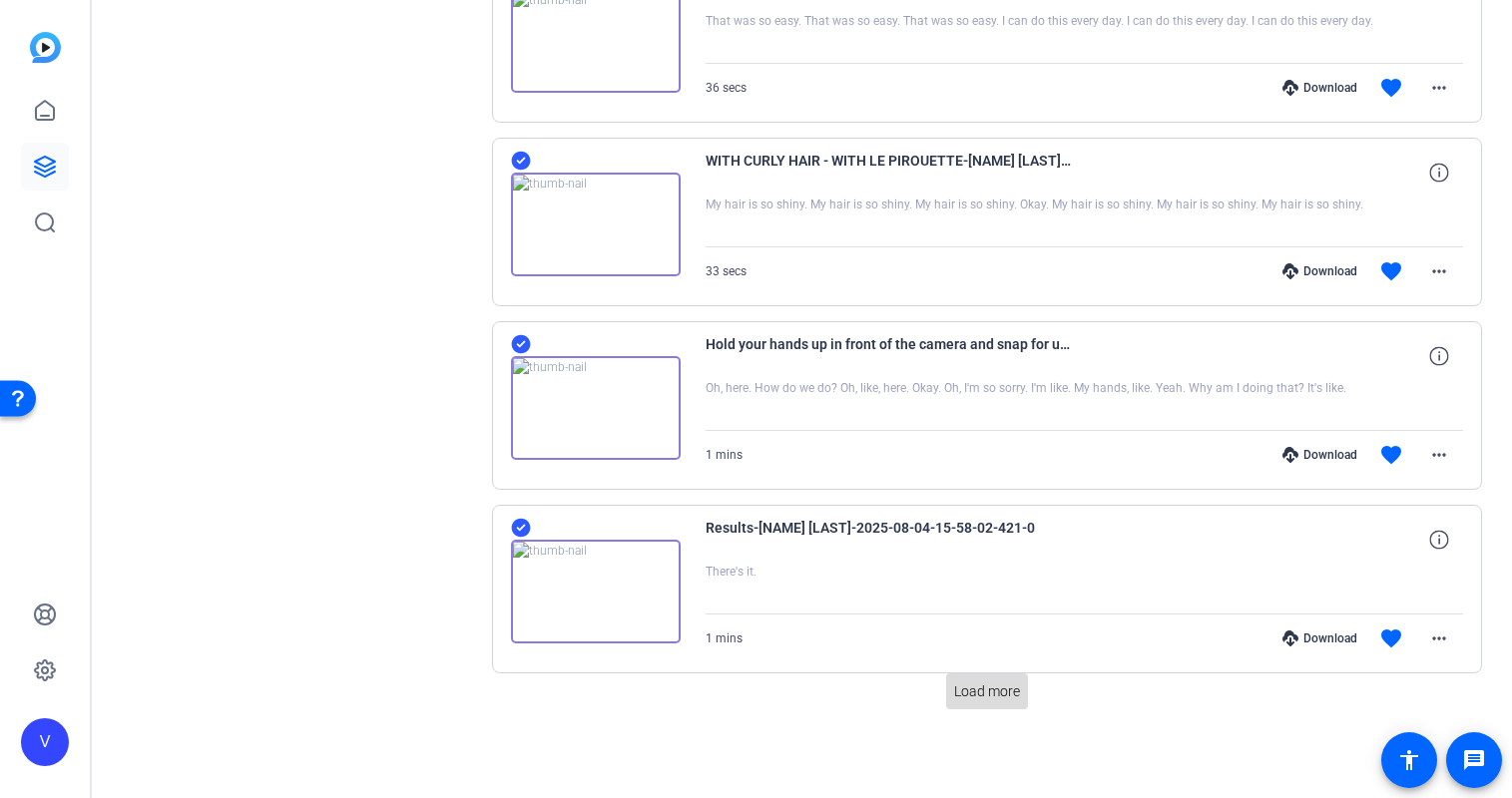 click on "Load more" at bounding box center (987, 691) 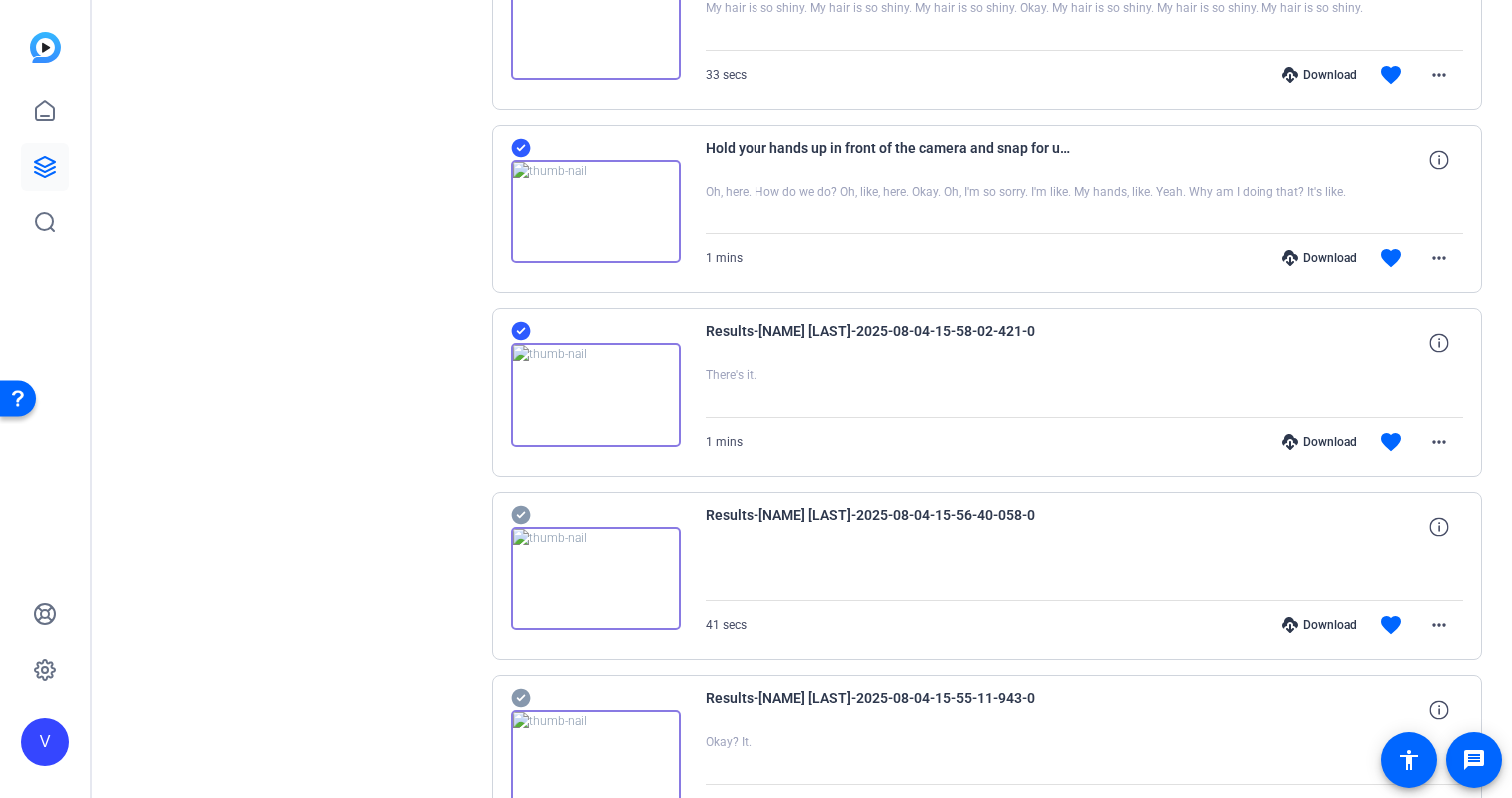 scroll, scrollTop: 1612, scrollLeft: 0, axis: vertical 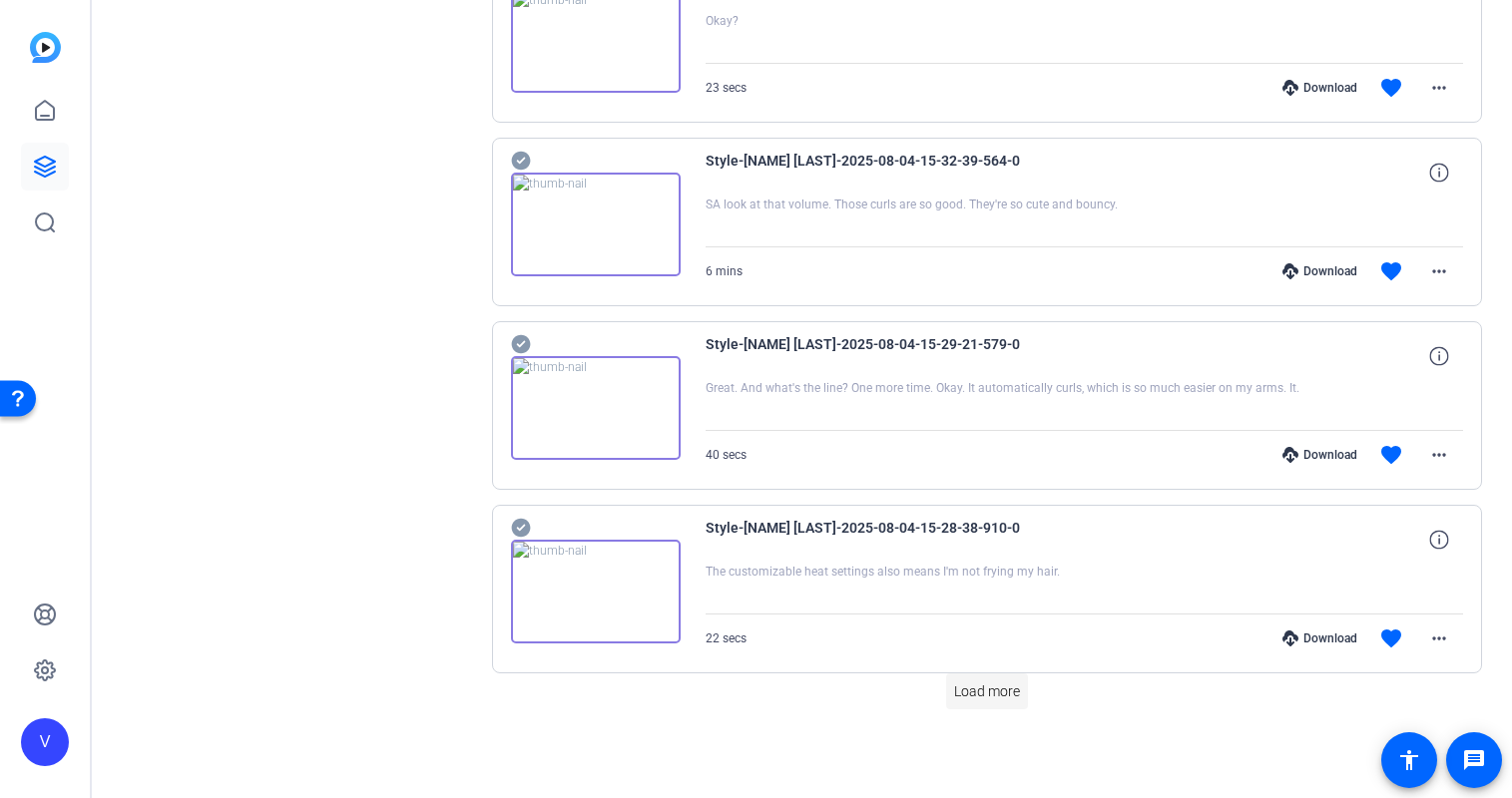 click on "Load more" at bounding box center [987, 691] 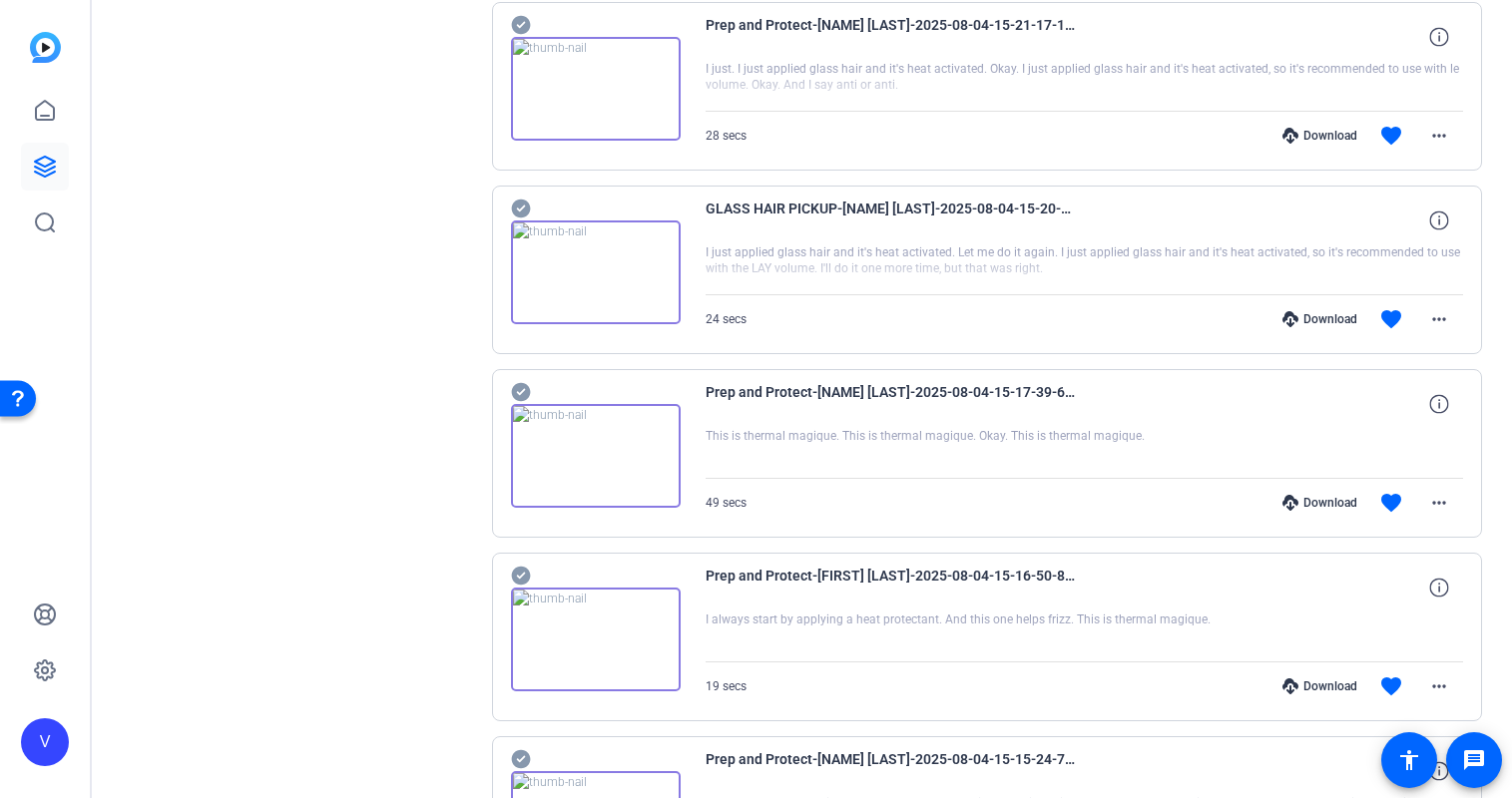 scroll, scrollTop: 5079, scrollLeft: 0, axis: vertical 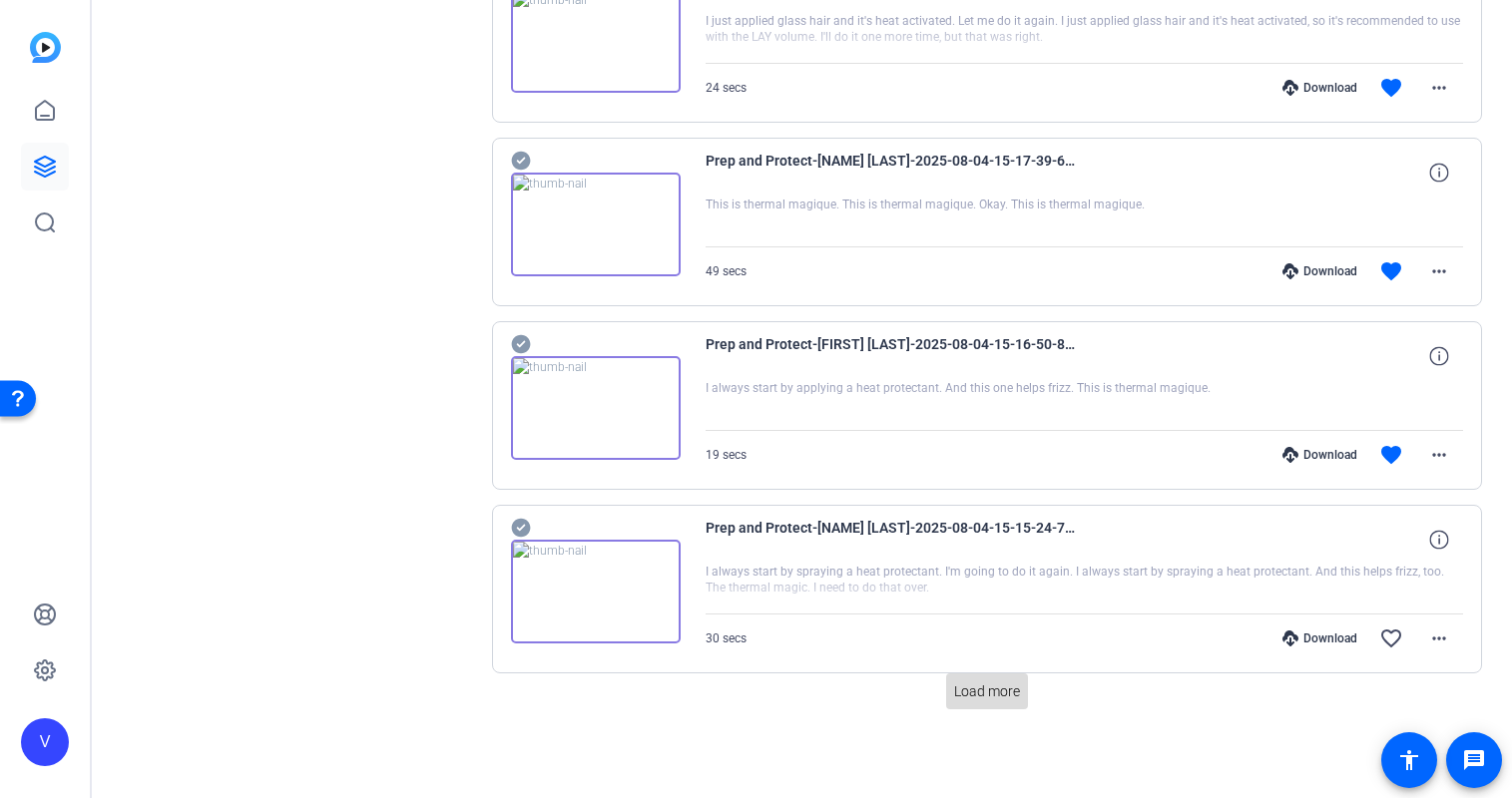 click on "Load more" at bounding box center [987, 691] 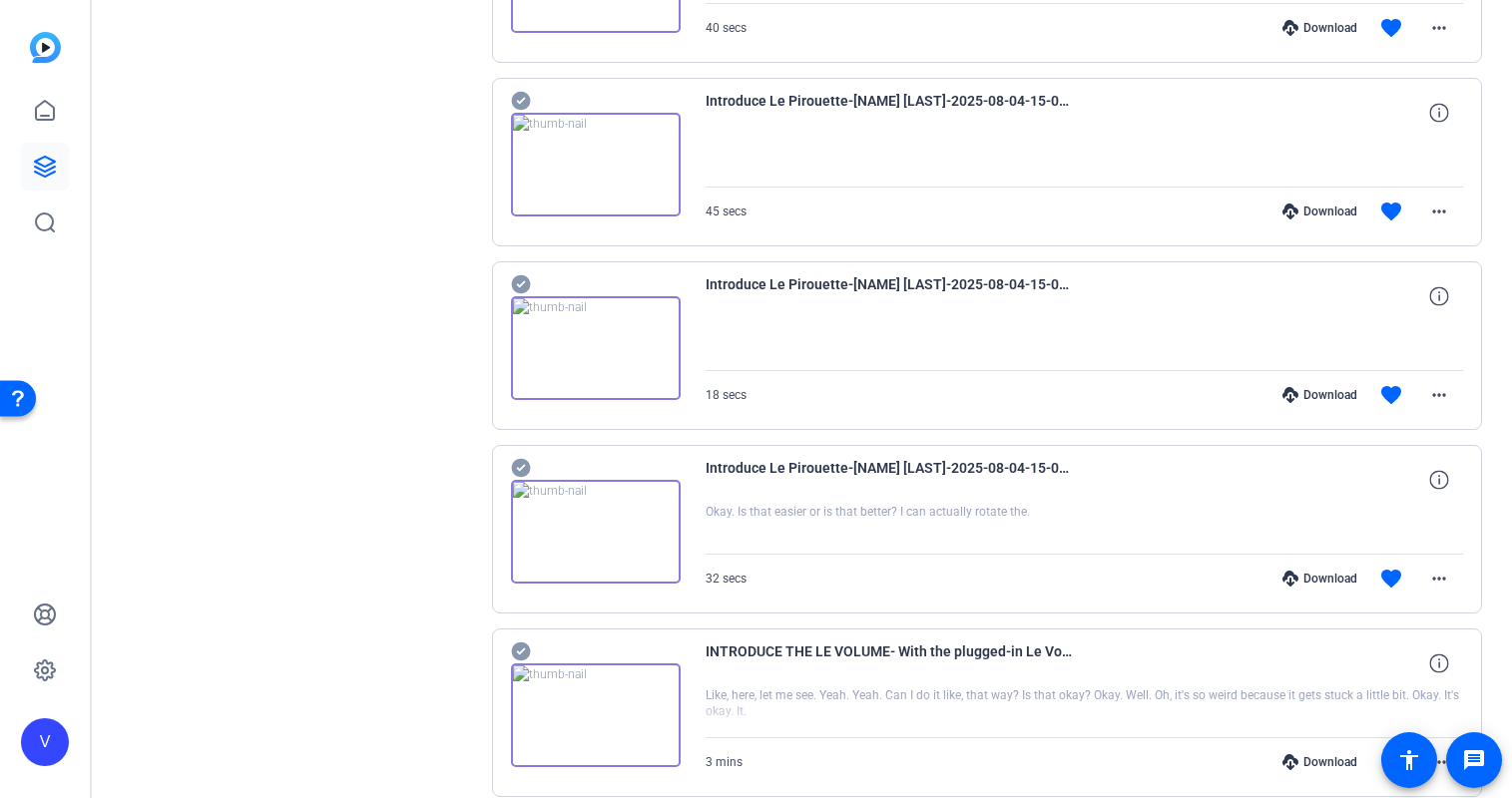 scroll, scrollTop: 6915, scrollLeft: 0, axis: vertical 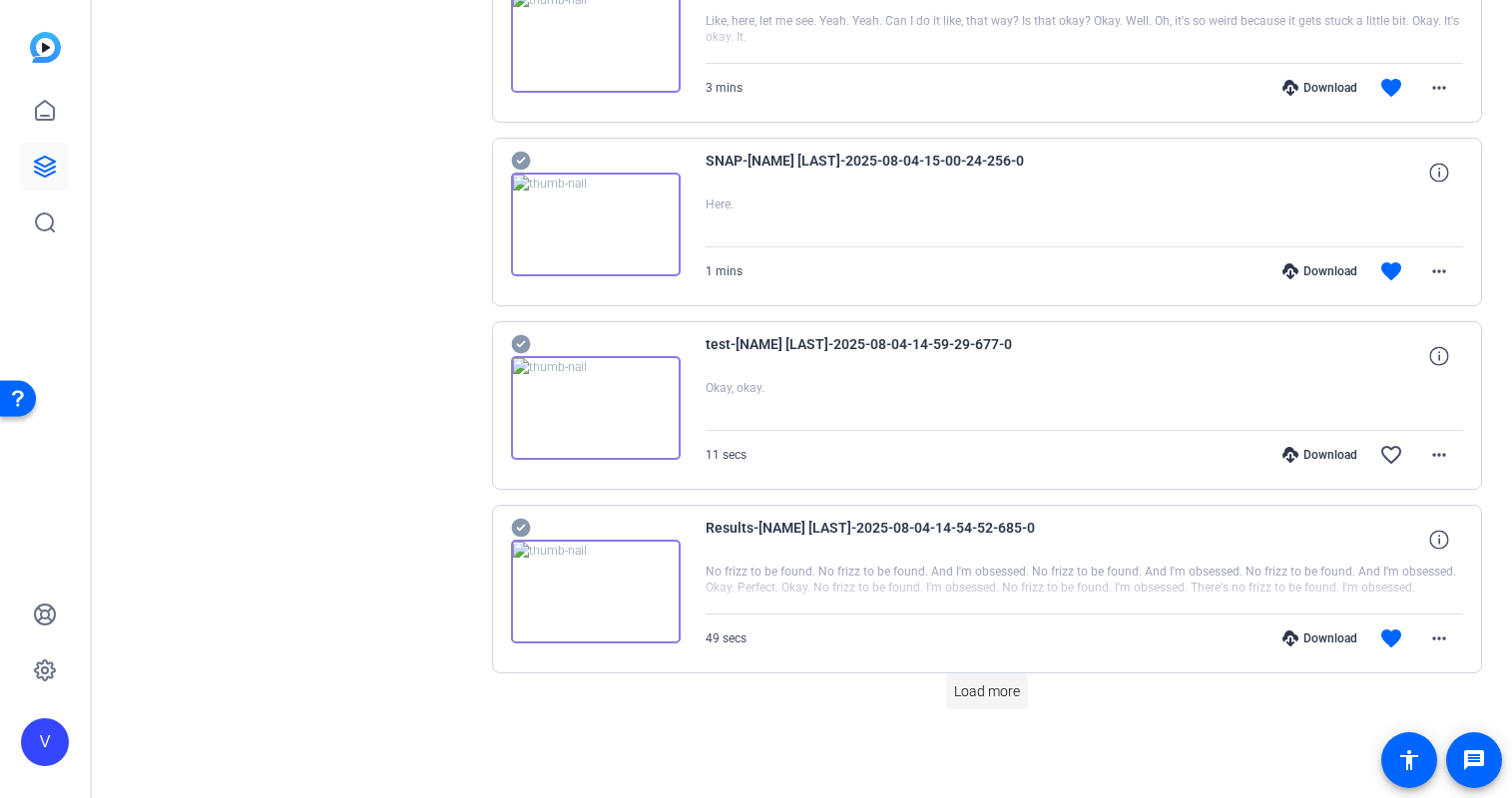 click on "Load more" at bounding box center (987, 691) 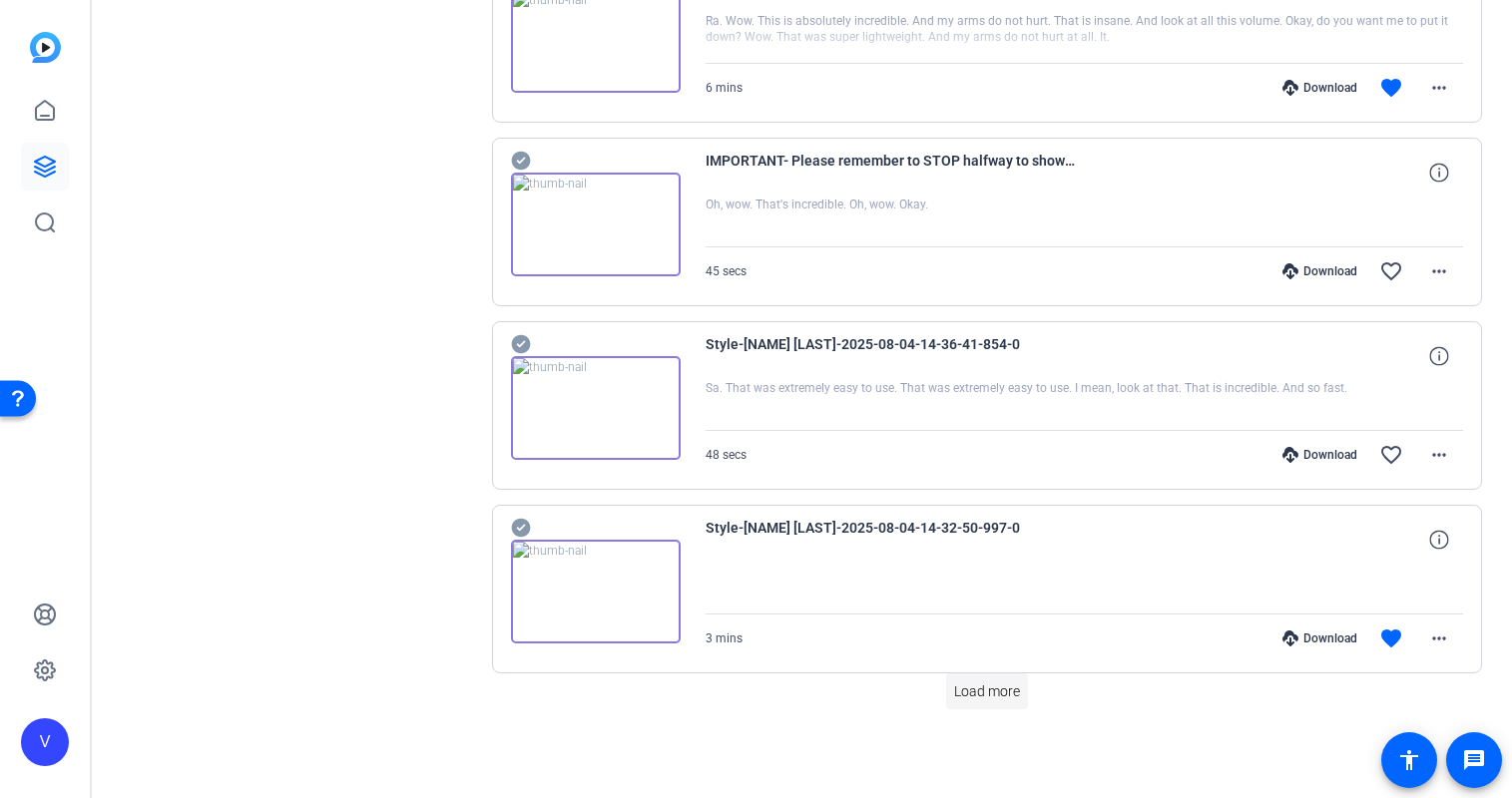 click on "Load more" at bounding box center (987, 691) 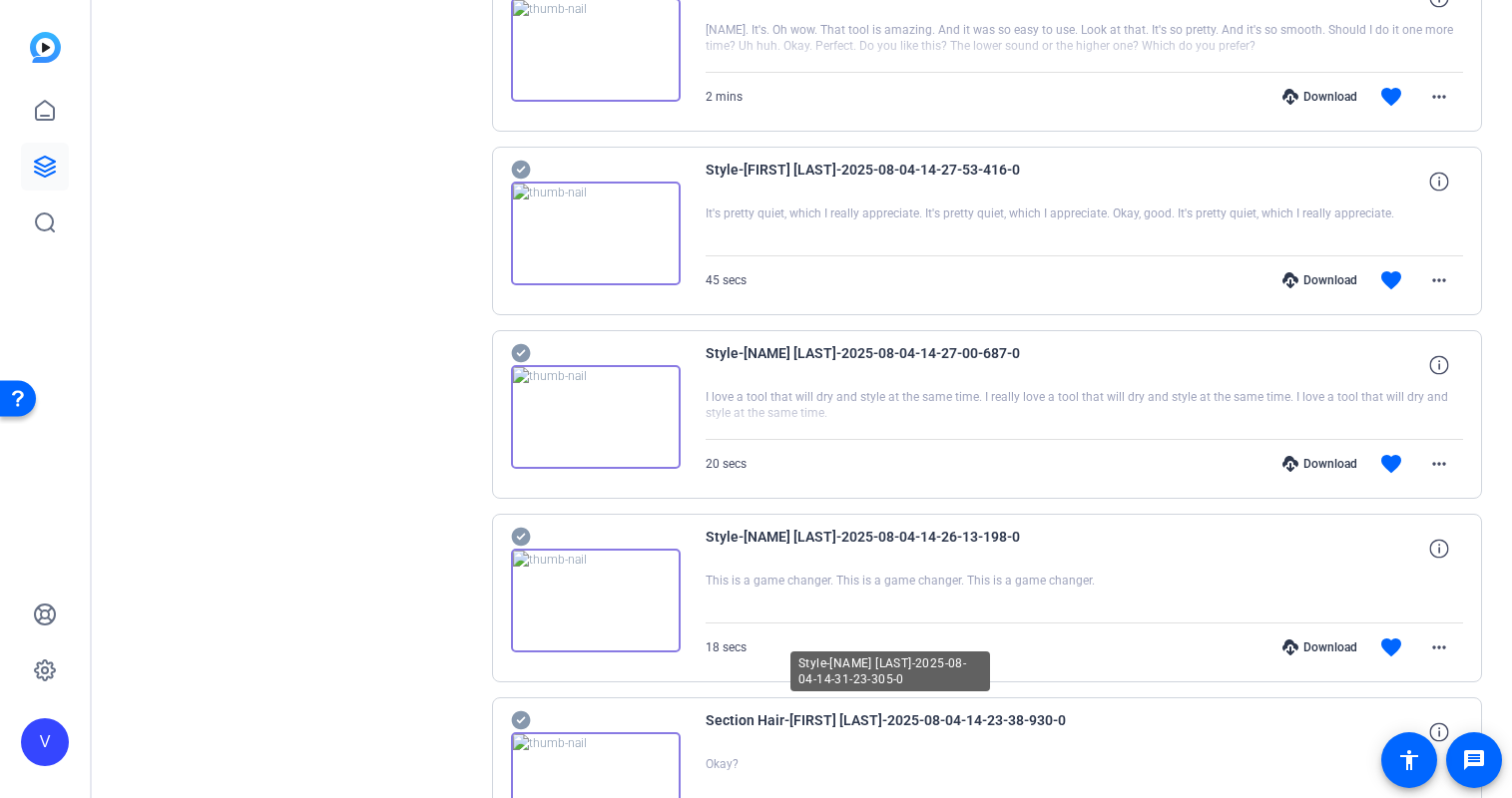 scroll, scrollTop: 10585, scrollLeft: 0, axis: vertical 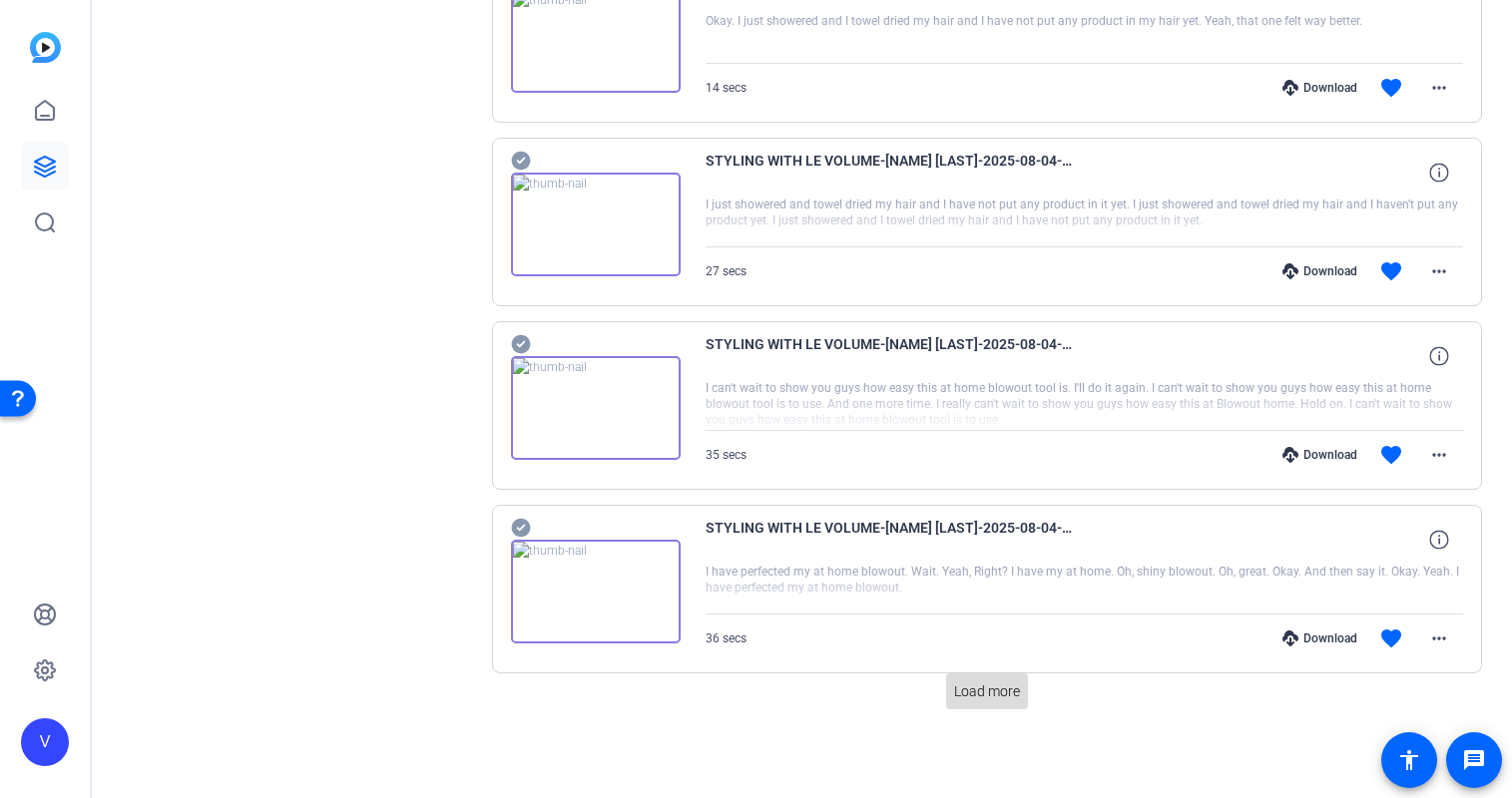 click at bounding box center [987, 691] 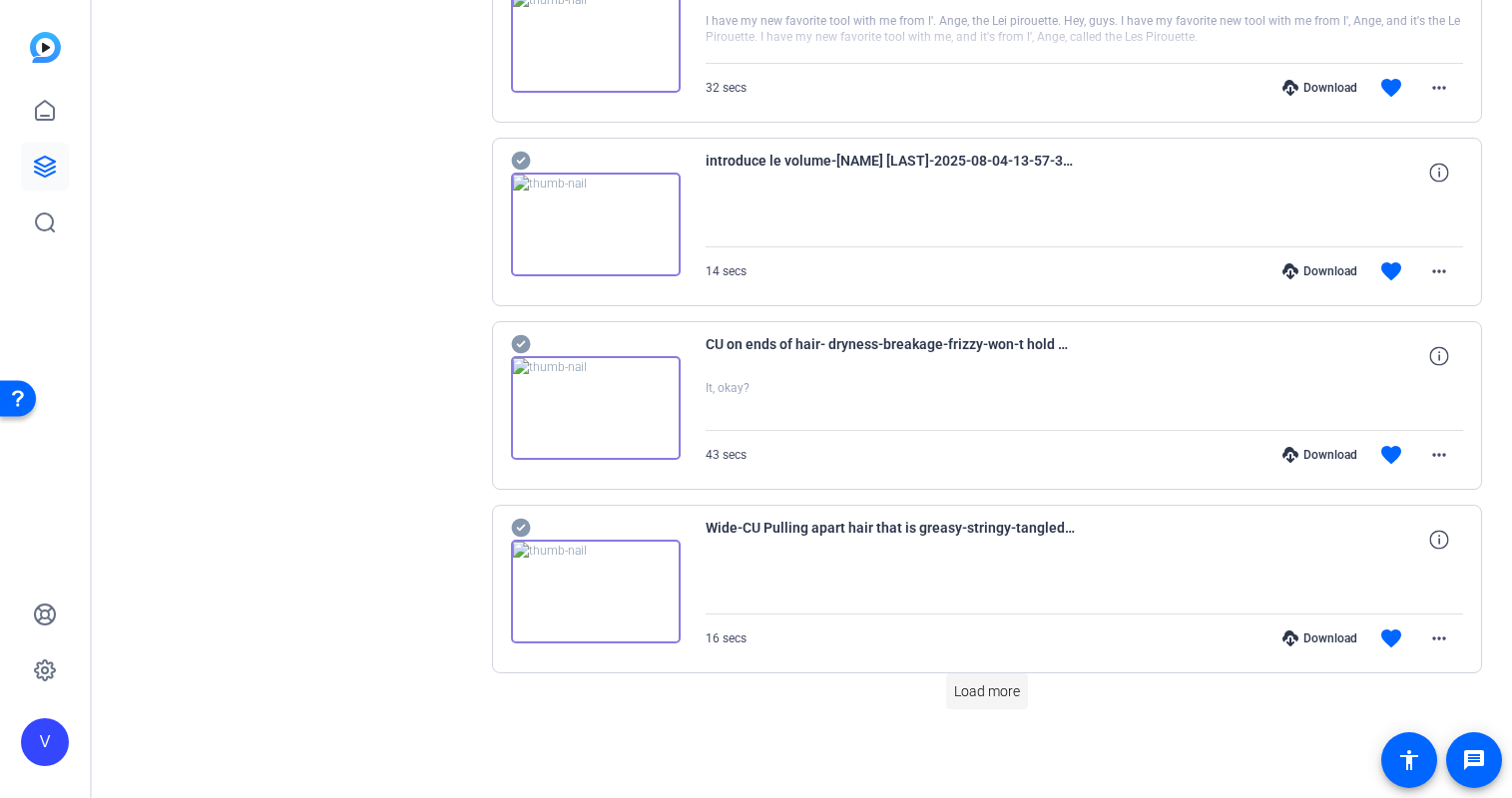 click on "Load more" at bounding box center (987, 691) 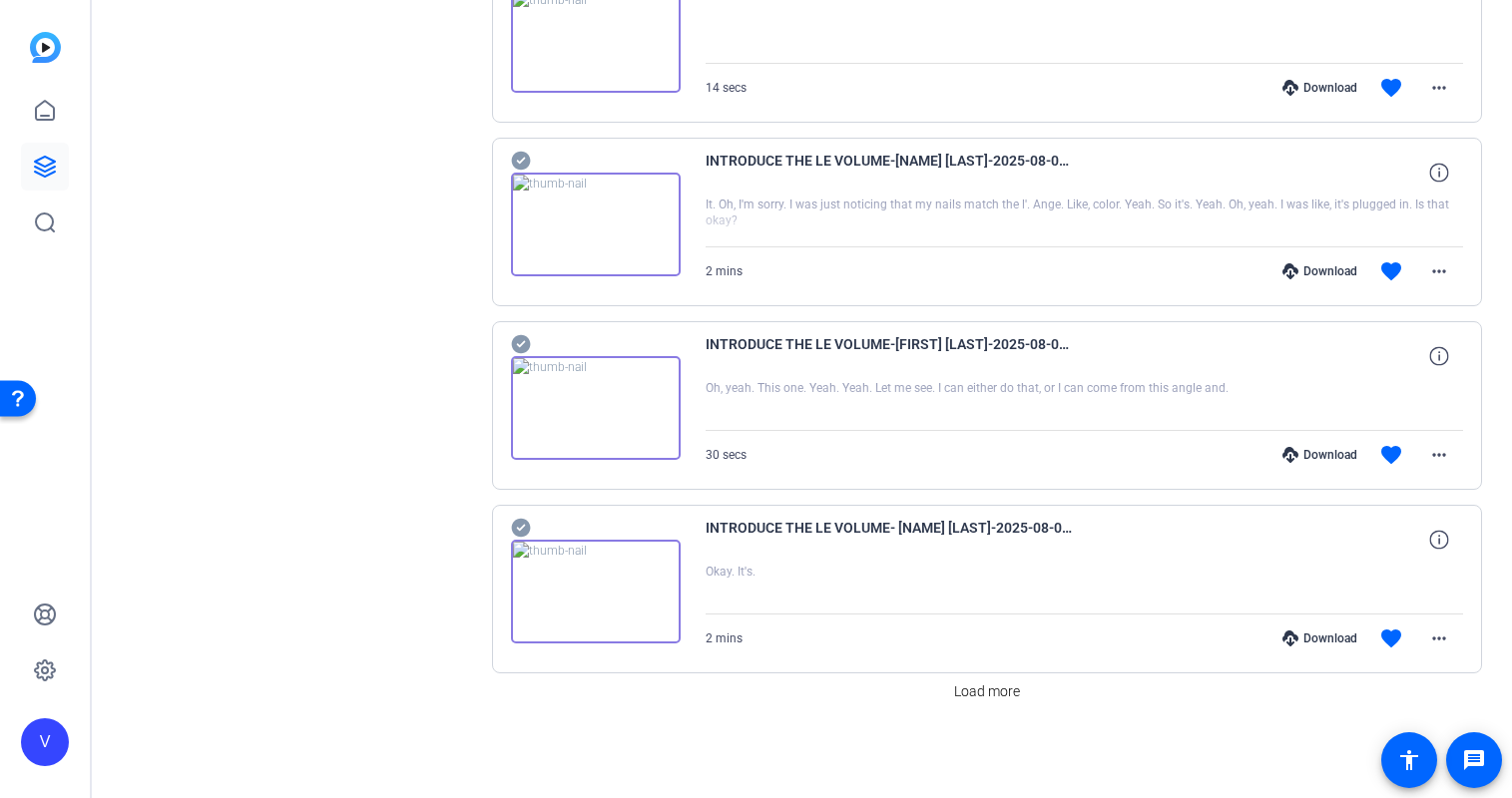 click on "Load more" at bounding box center (987, 691) 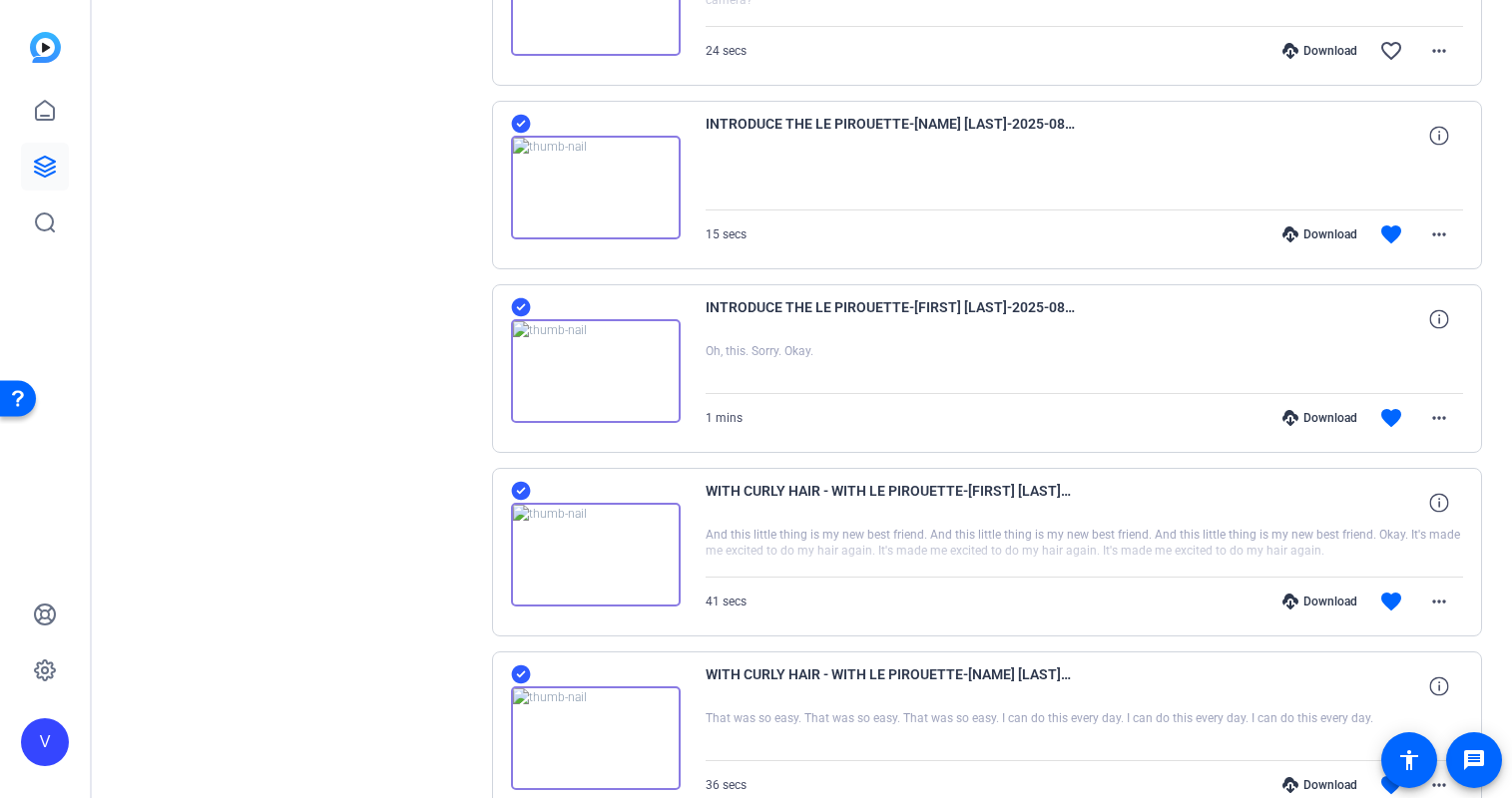scroll, scrollTop: 0, scrollLeft: 0, axis: both 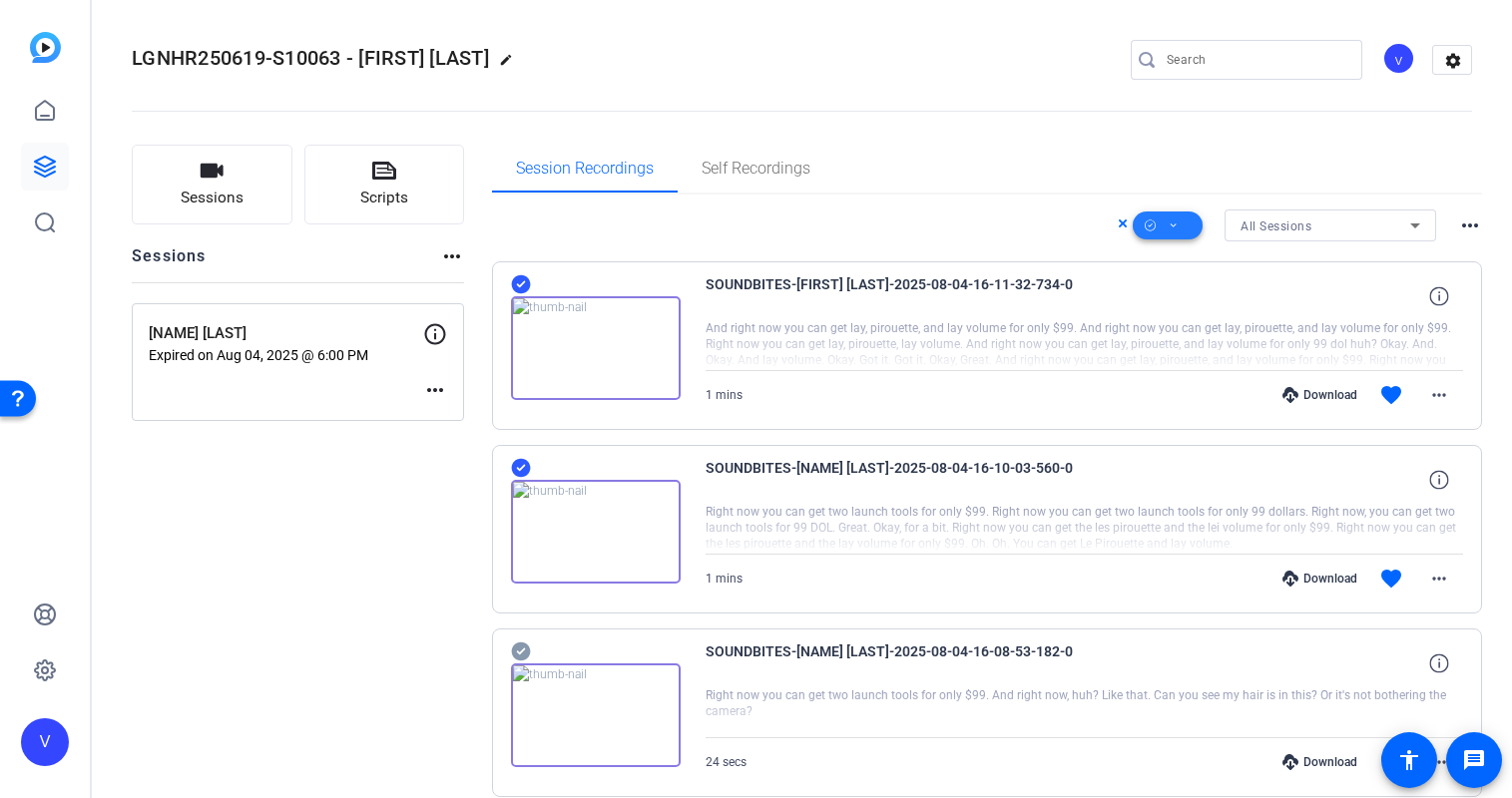 click 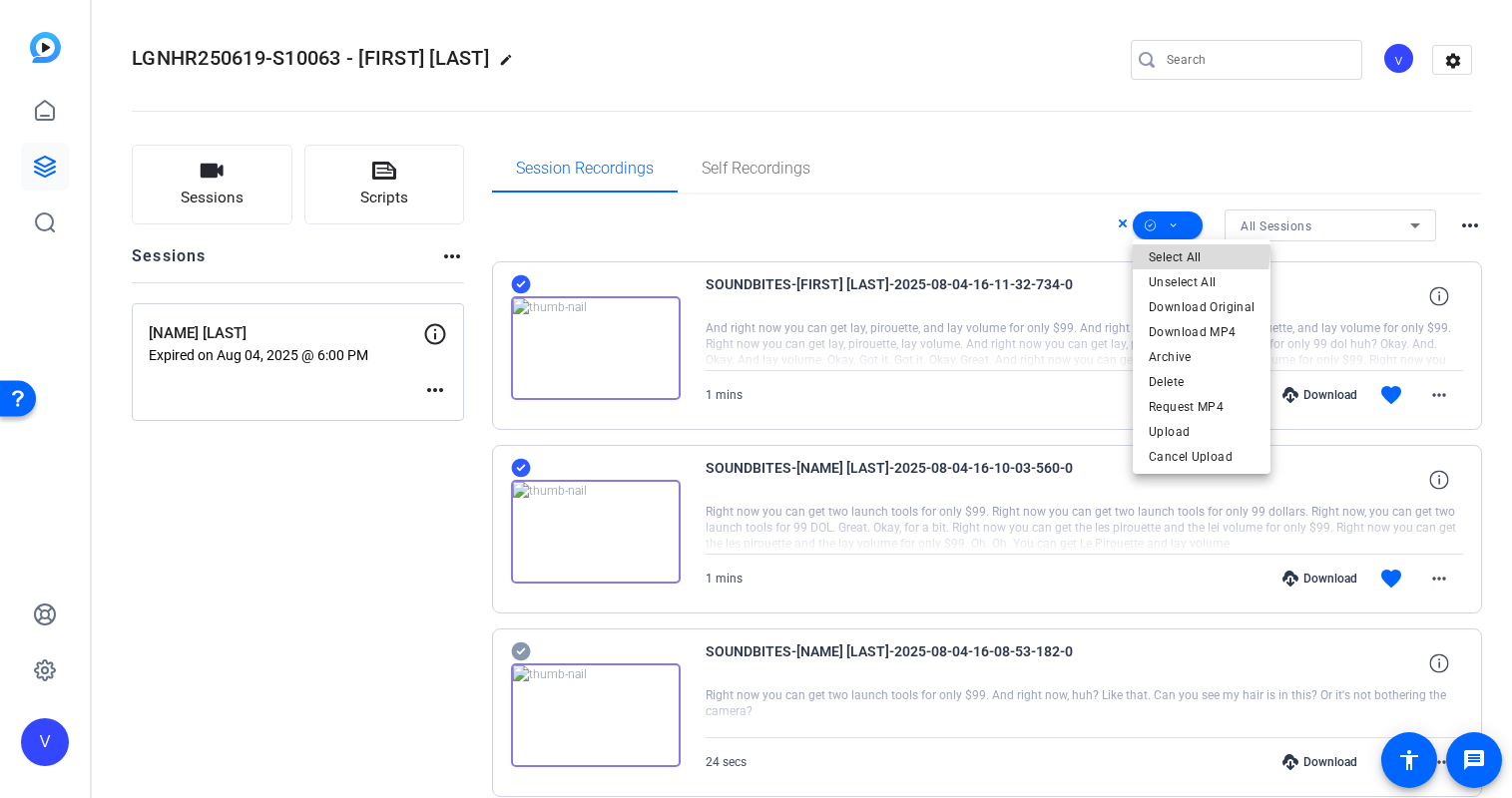 click on "Select All" at bounding box center (1202, 257) 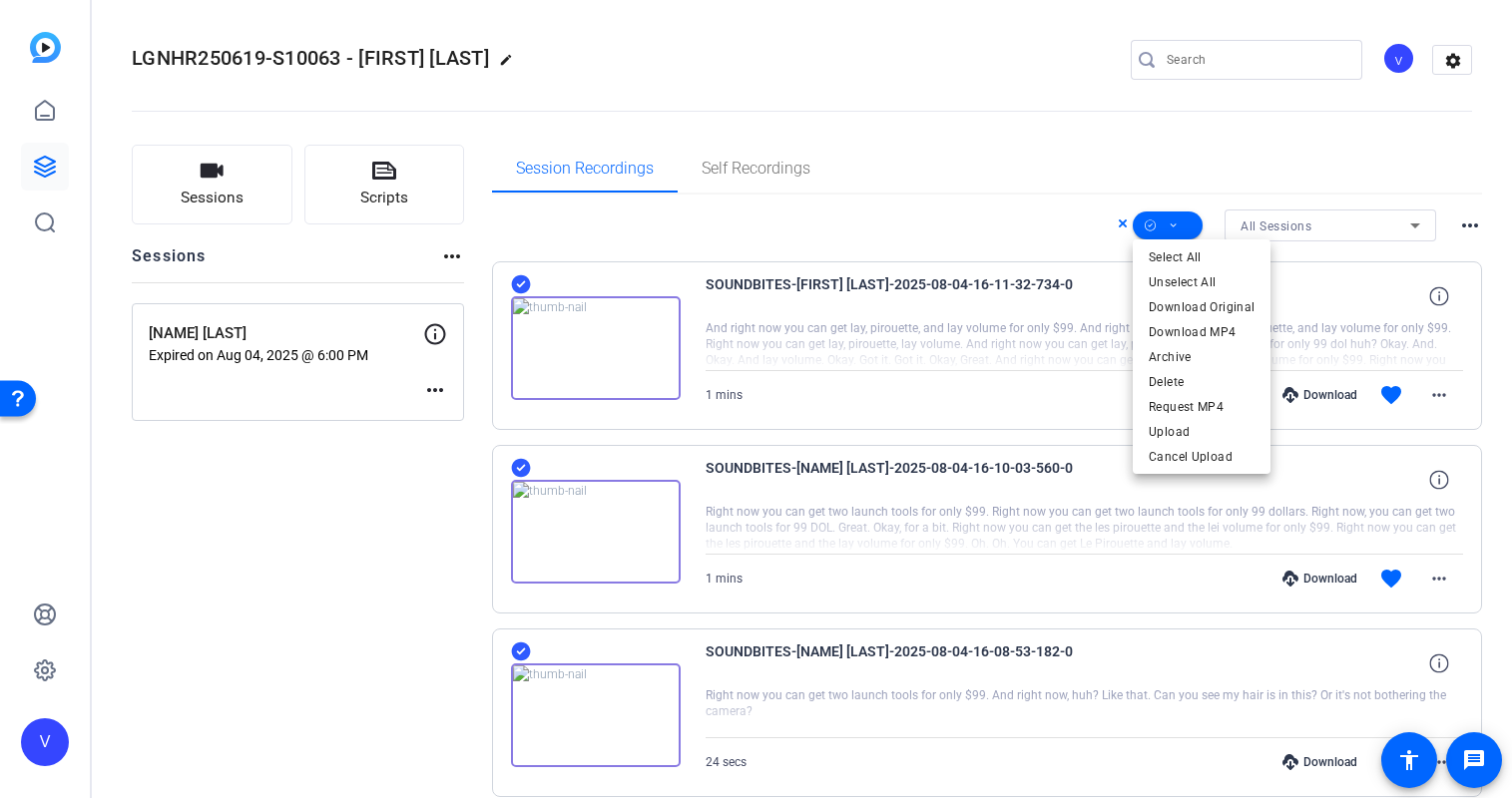 click at bounding box center [756, 399] 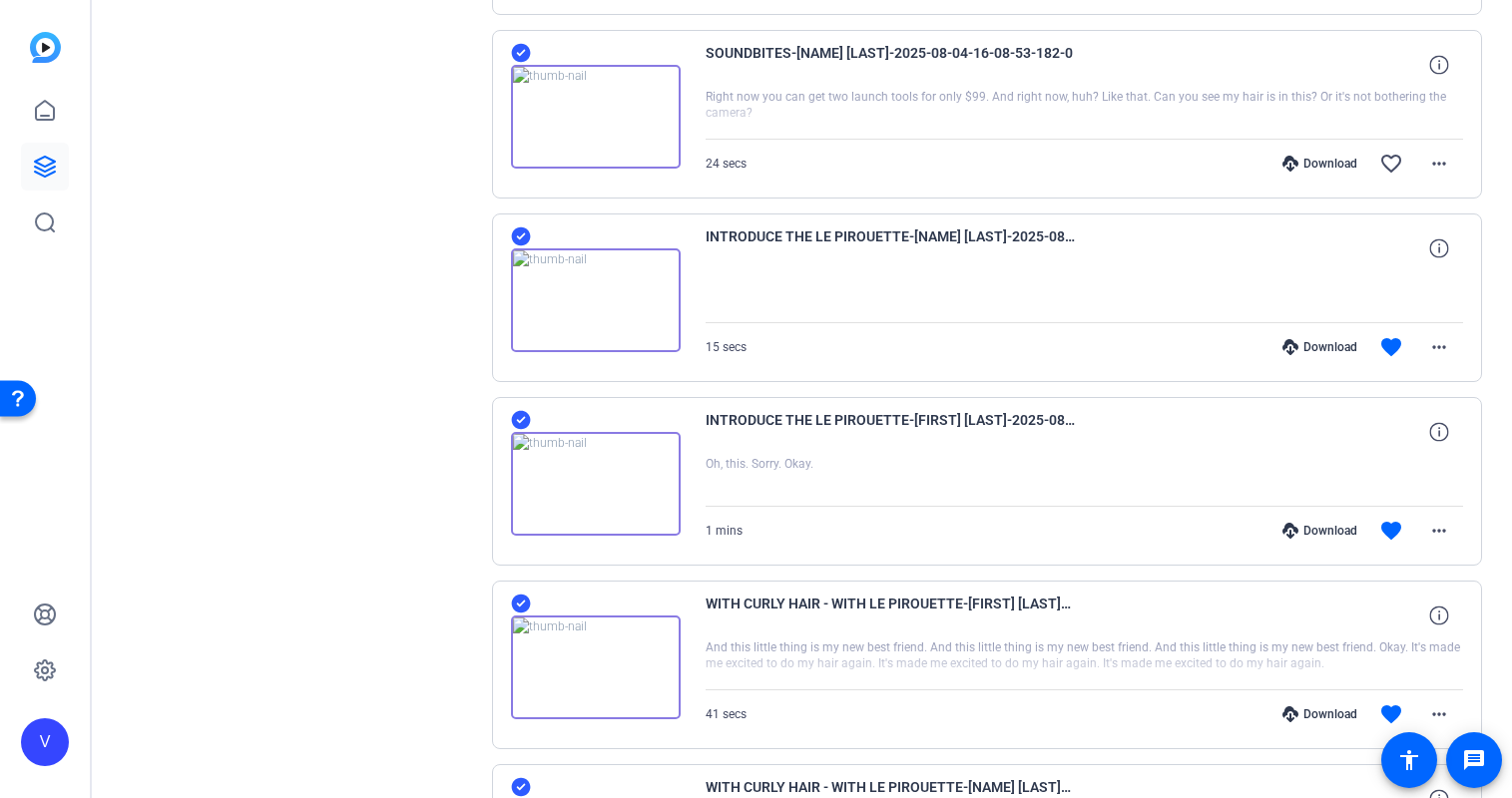 scroll, scrollTop: 588, scrollLeft: 0, axis: vertical 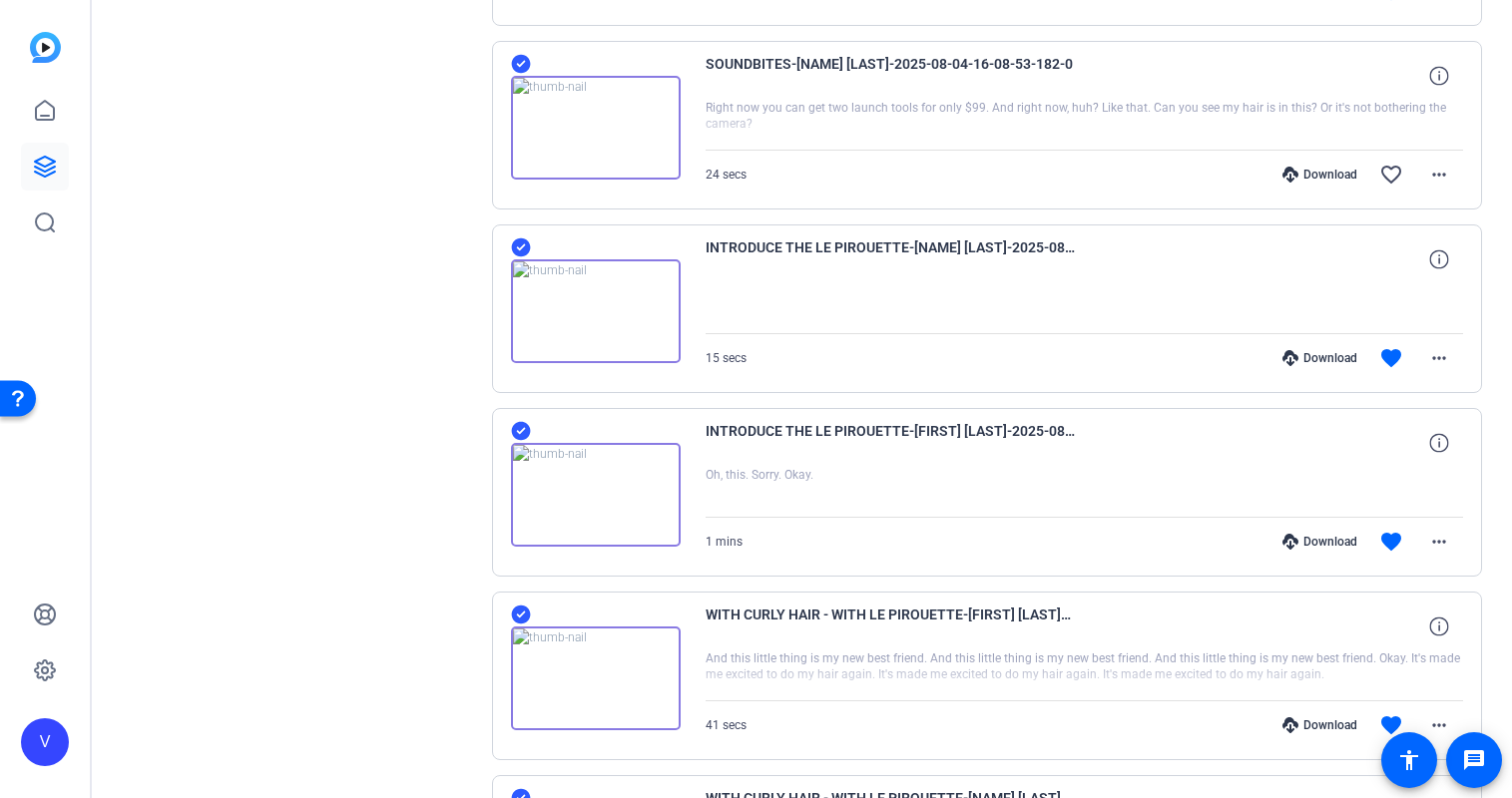 click 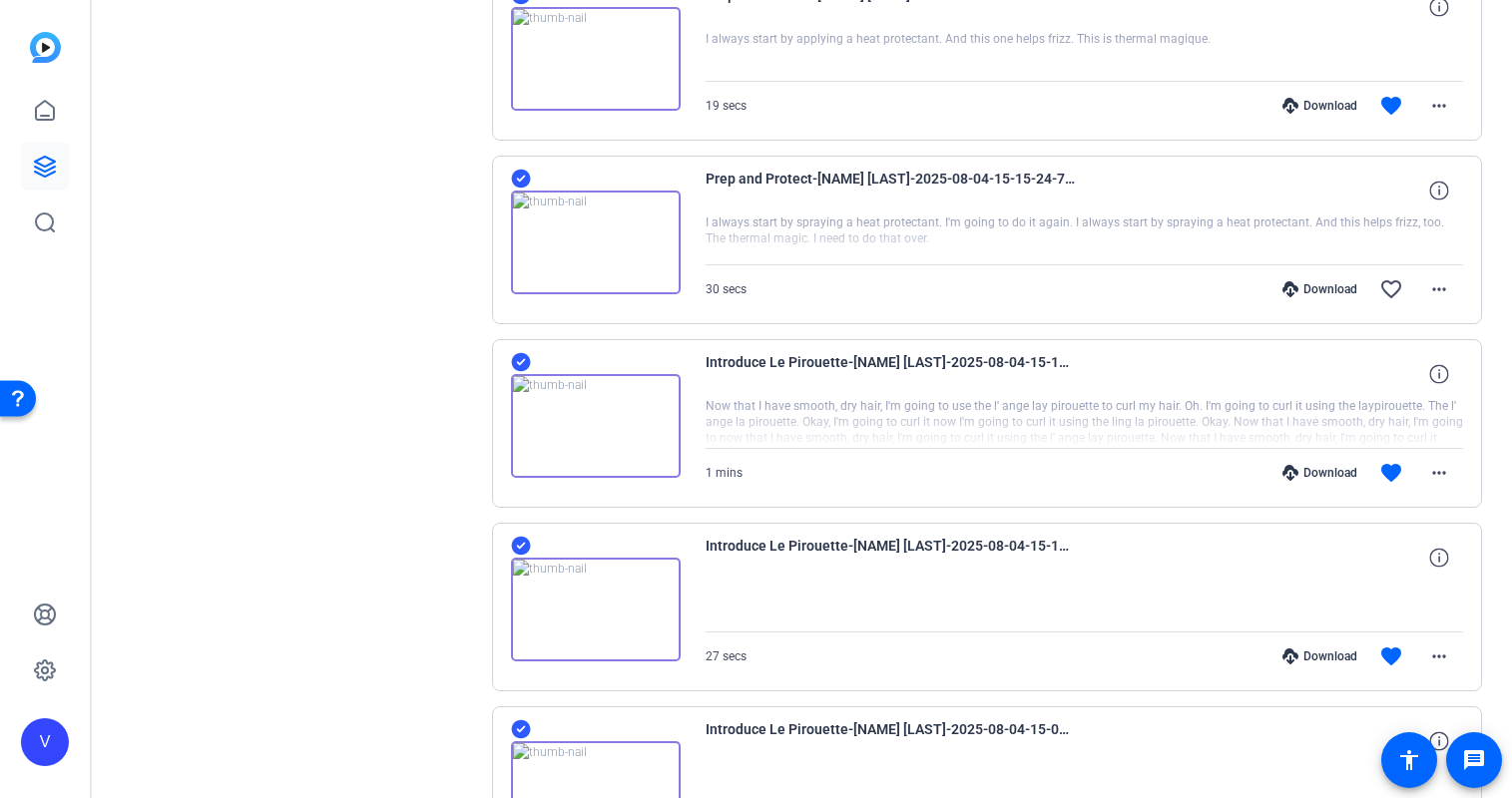 scroll, scrollTop: 5457, scrollLeft: 0, axis: vertical 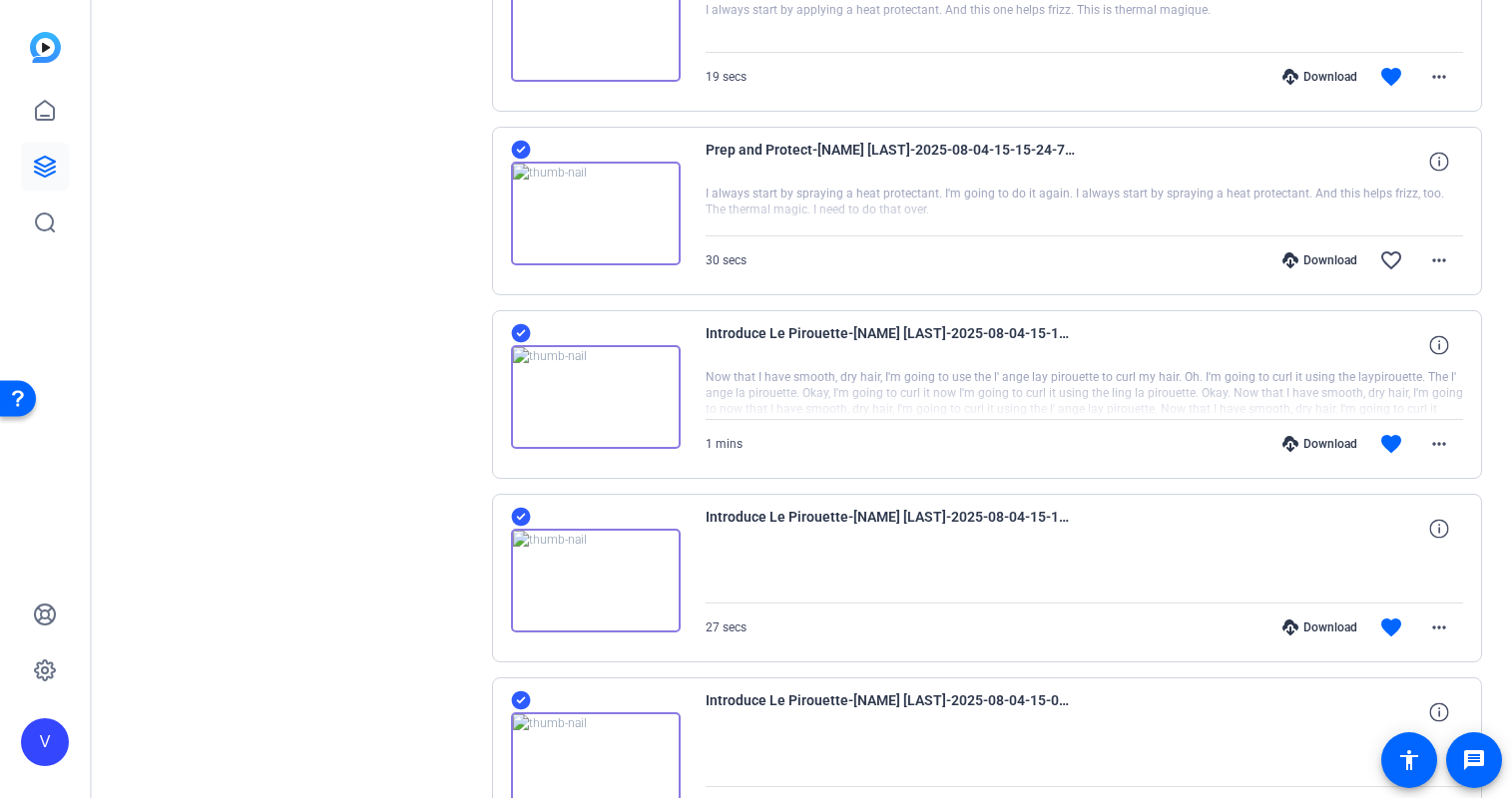 click 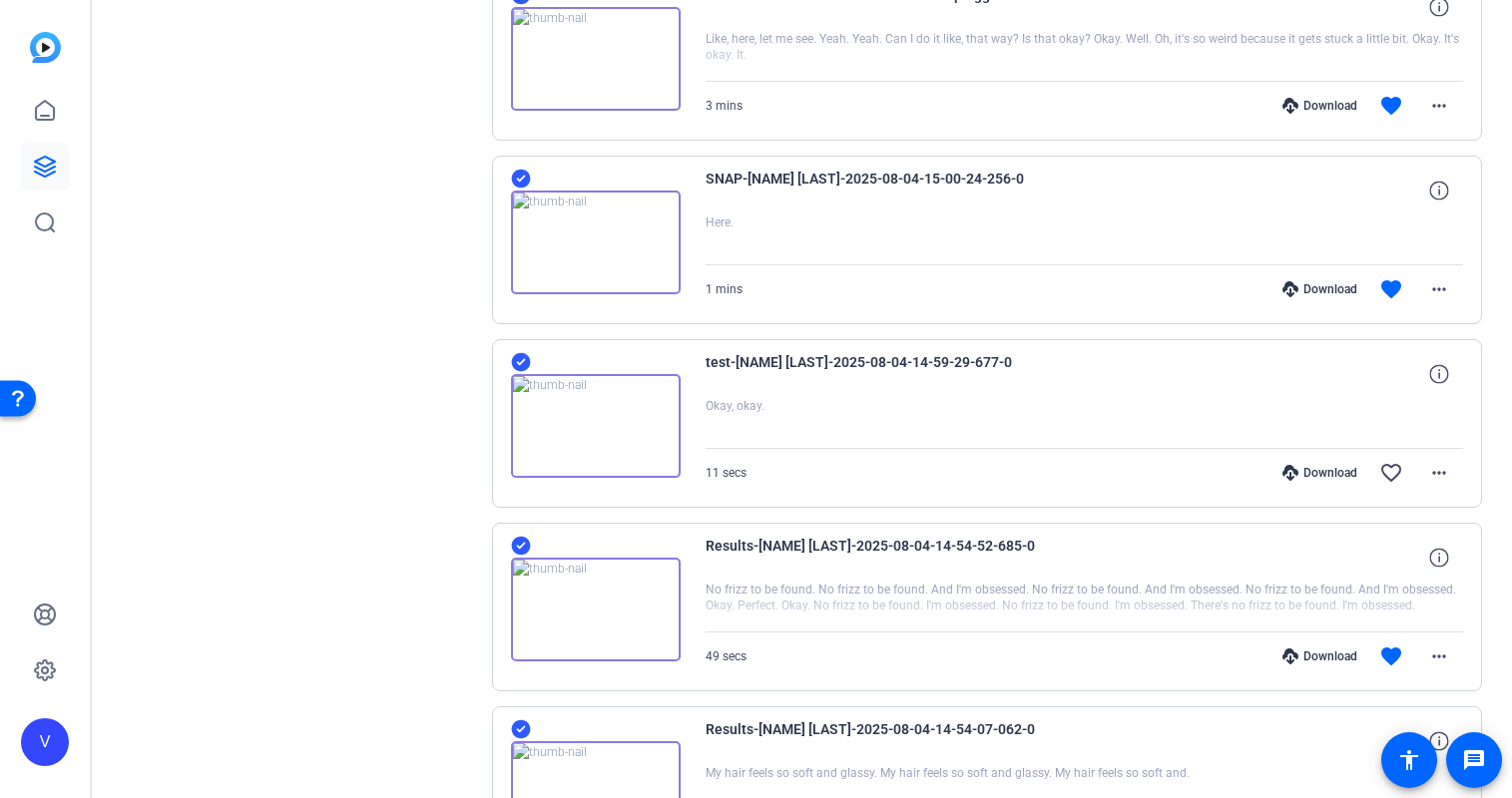 scroll, scrollTop: 6928, scrollLeft: 0, axis: vertical 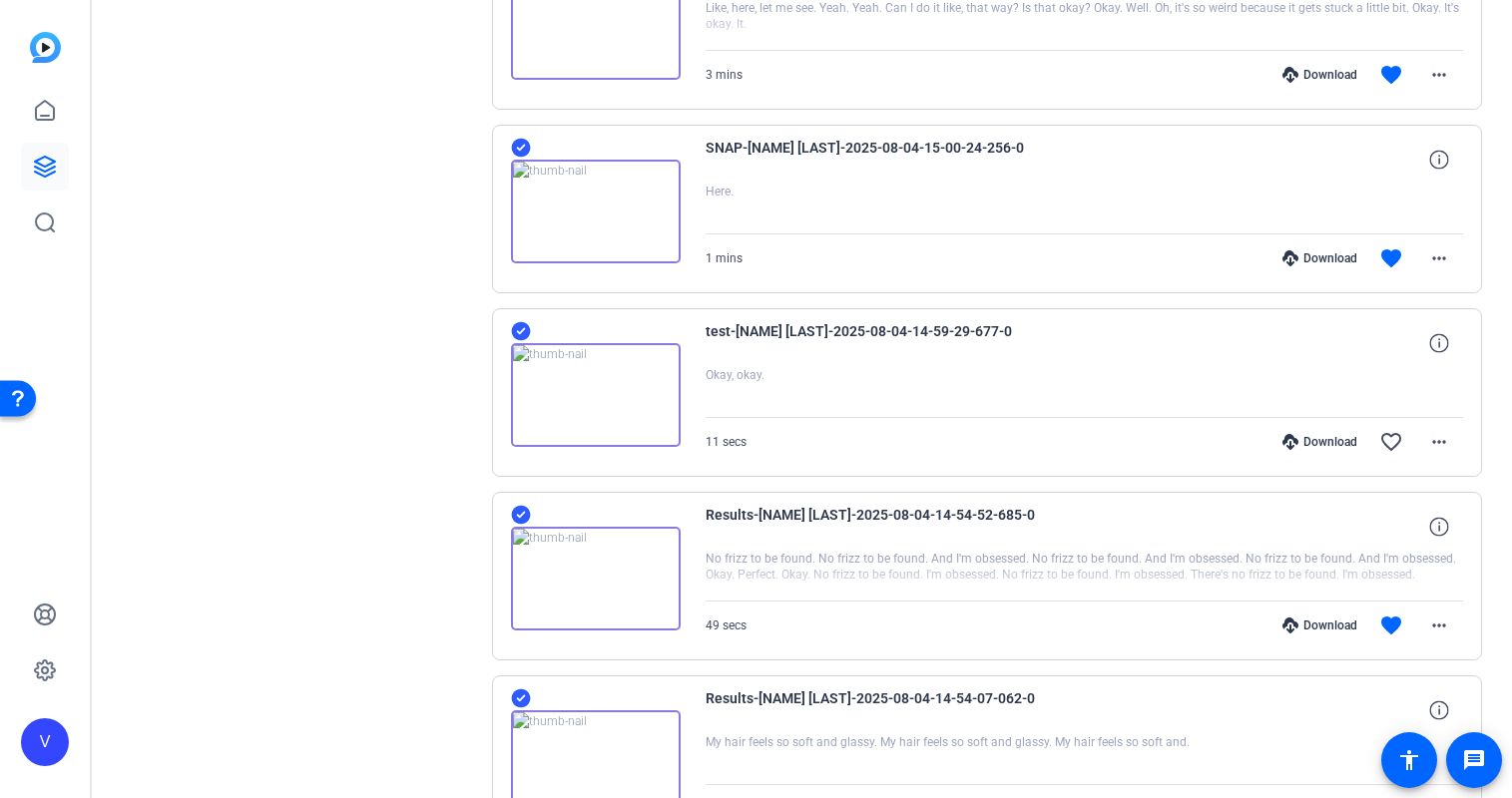 click 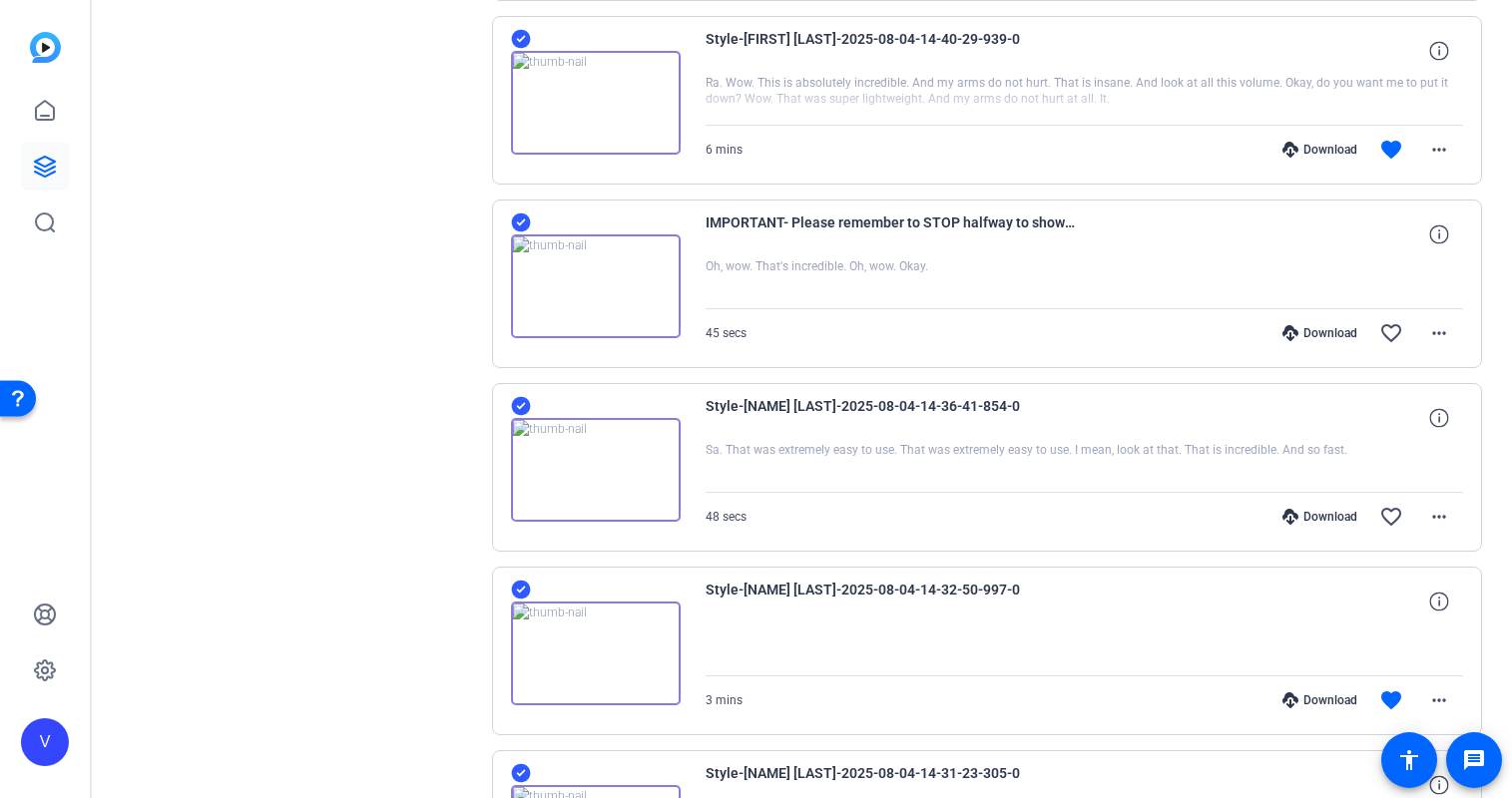 scroll, scrollTop: 8695, scrollLeft: 0, axis: vertical 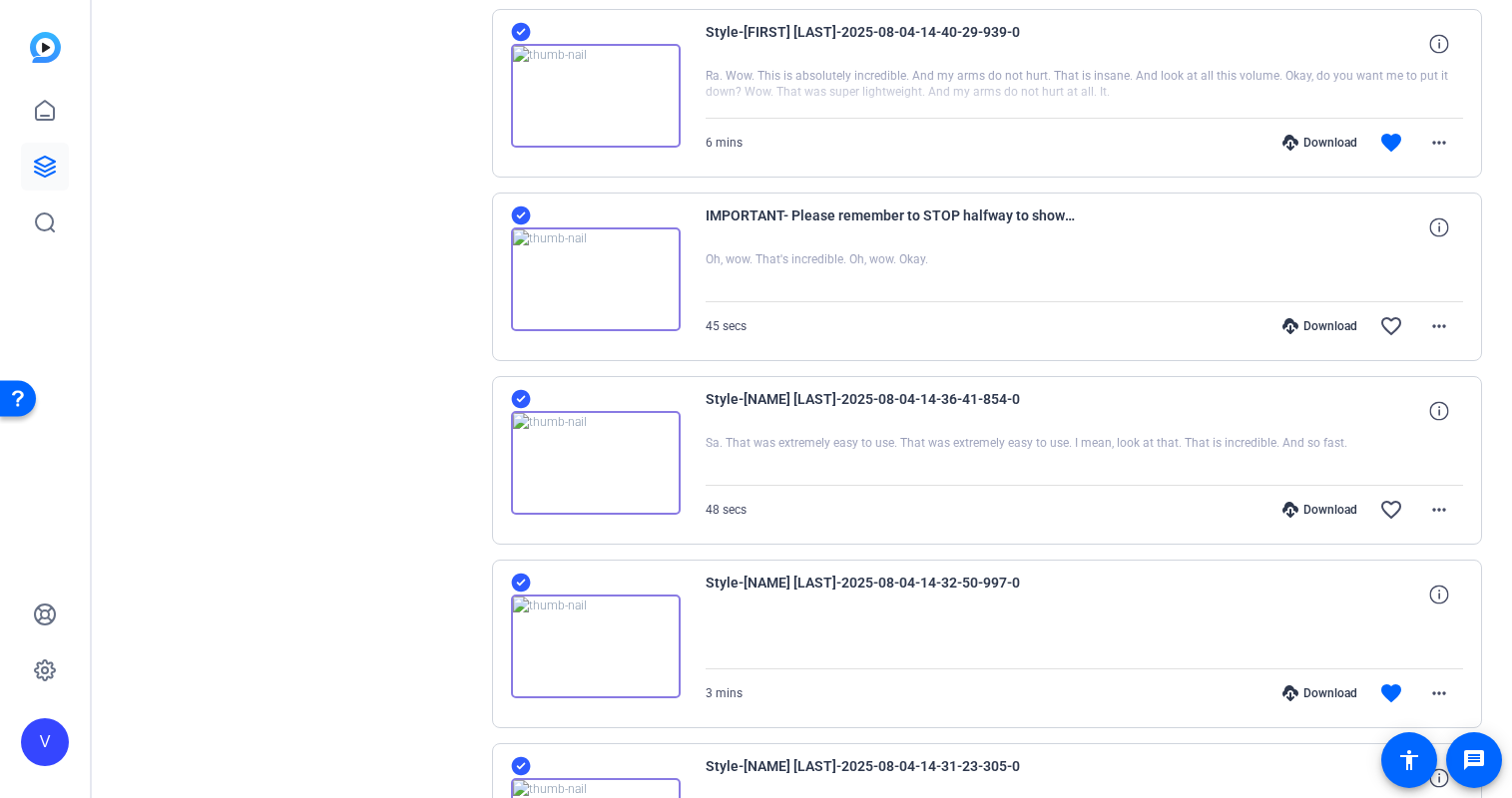 click 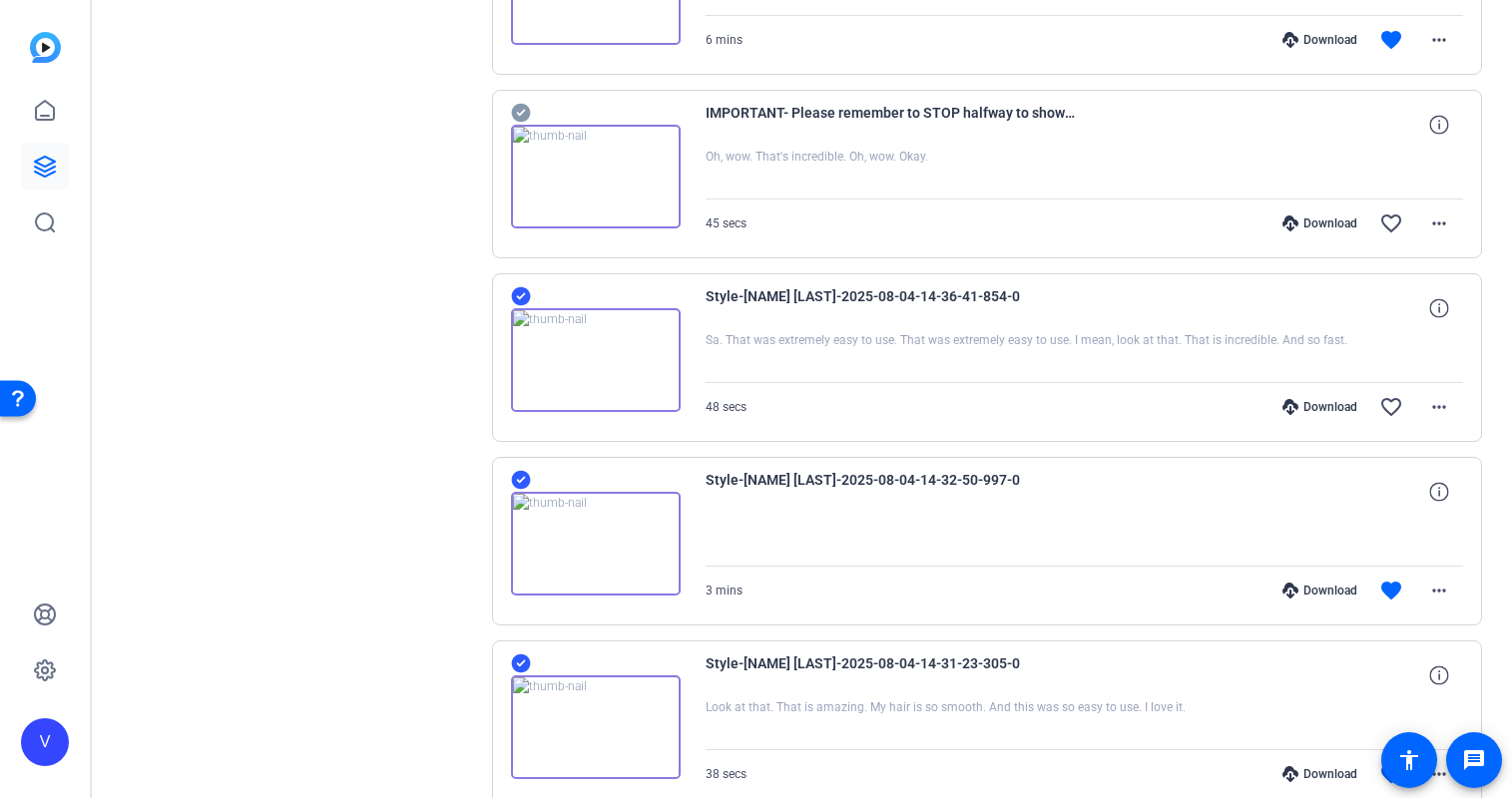 scroll, scrollTop: 8806, scrollLeft: 0, axis: vertical 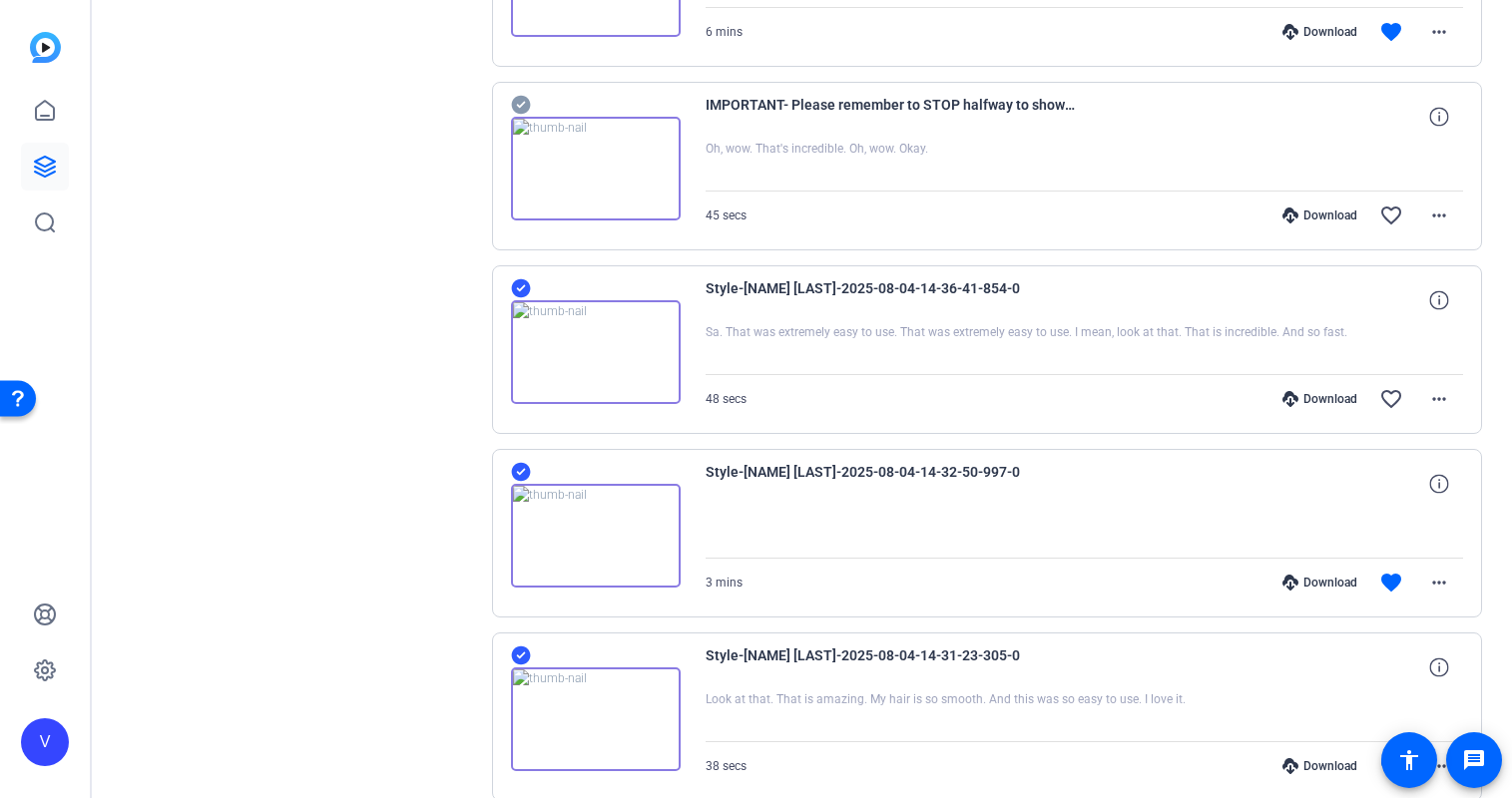 click 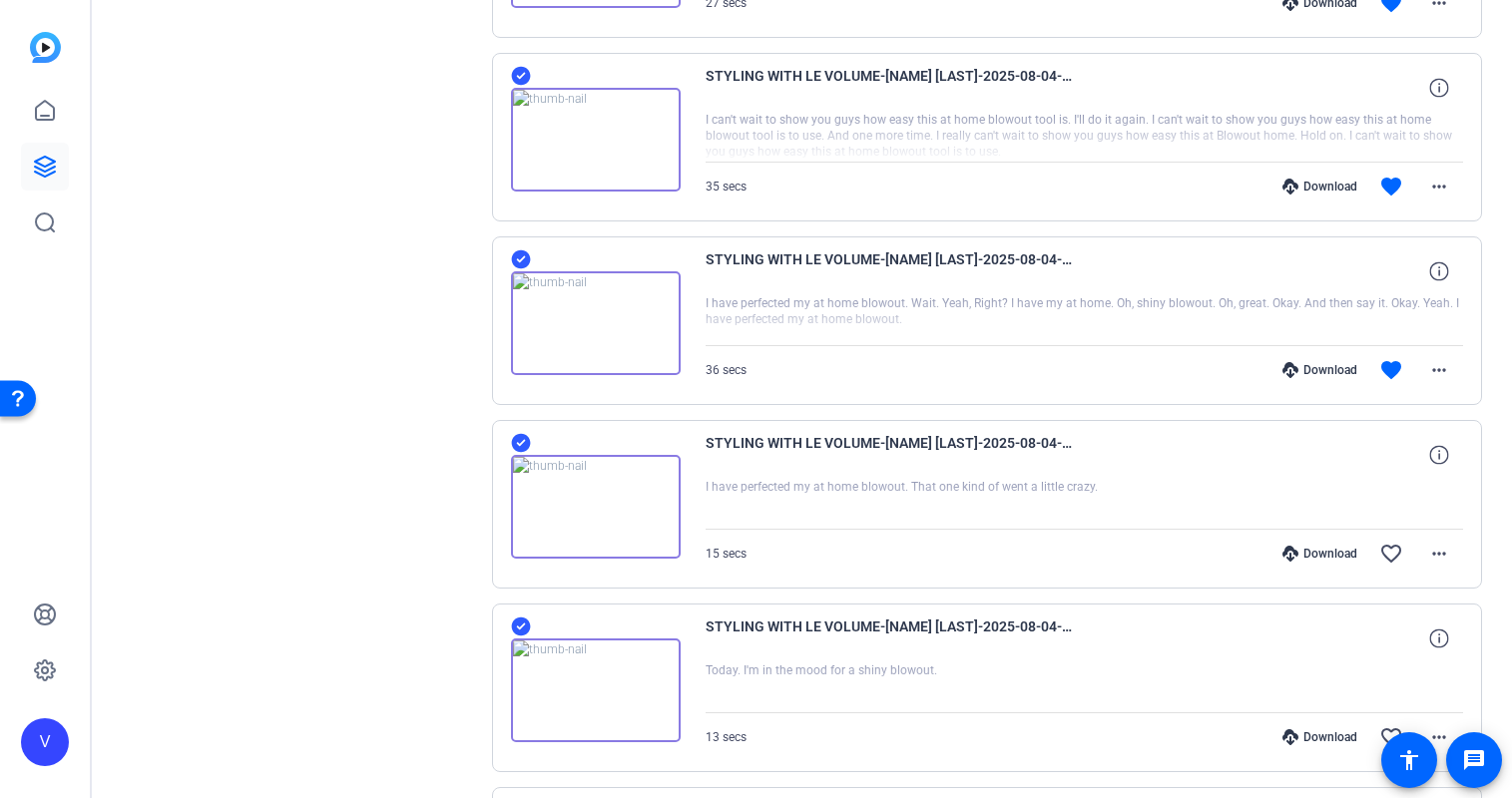 scroll, scrollTop: 10946, scrollLeft: 0, axis: vertical 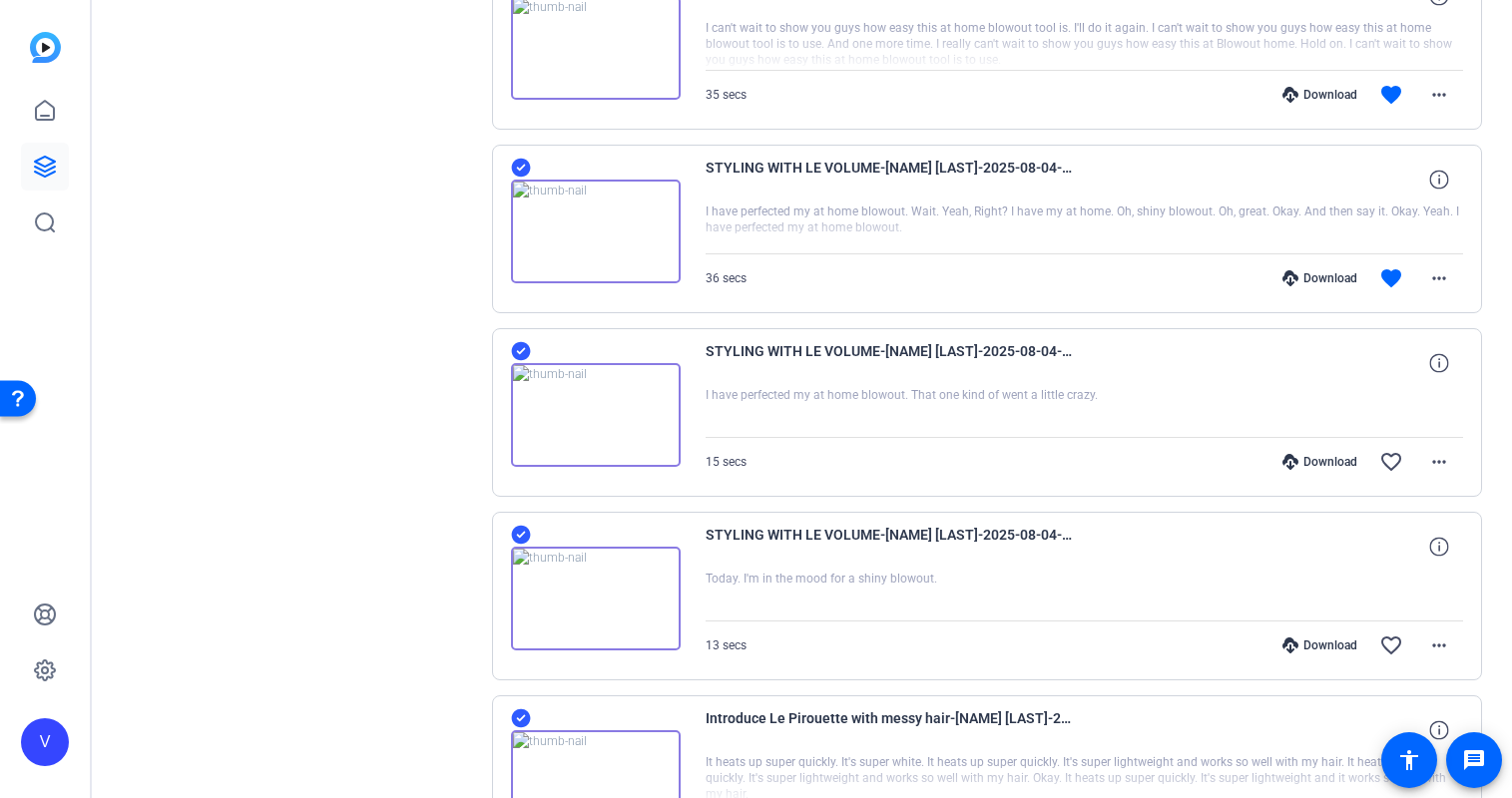 click 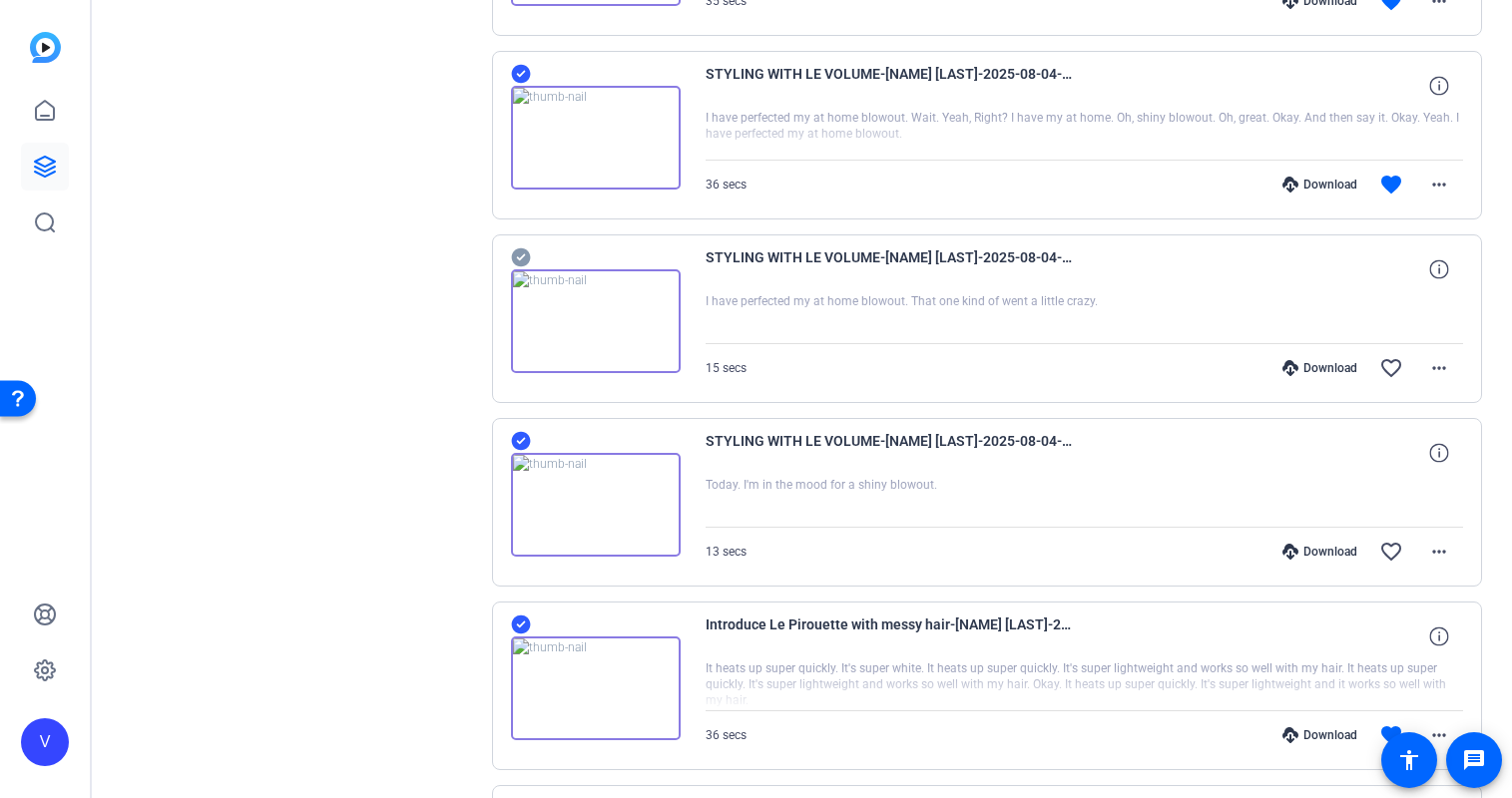 scroll, scrollTop: 11096, scrollLeft: 0, axis: vertical 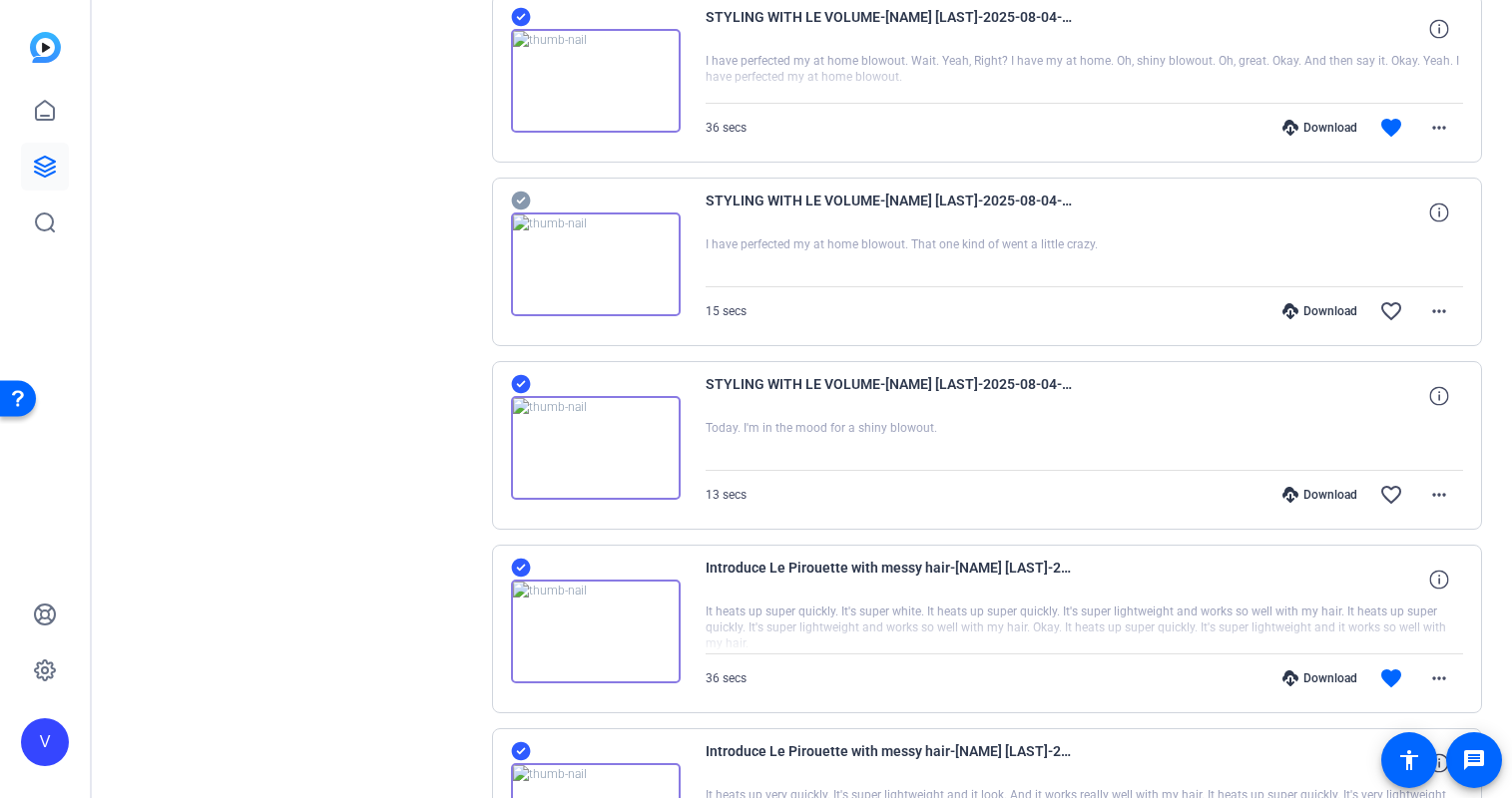 click 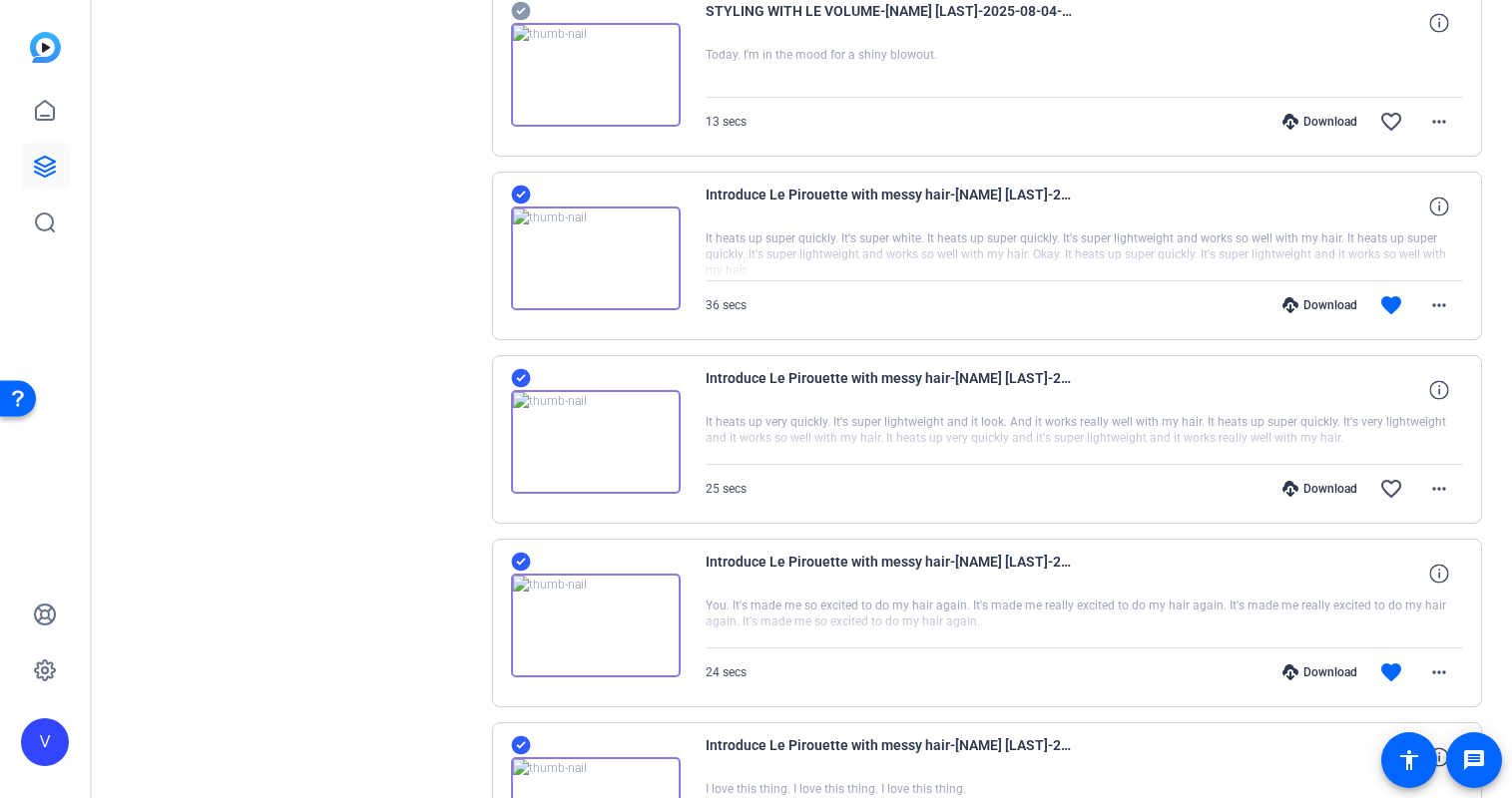 scroll, scrollTop: 11506, scrollLeft: 0, axis: vertical 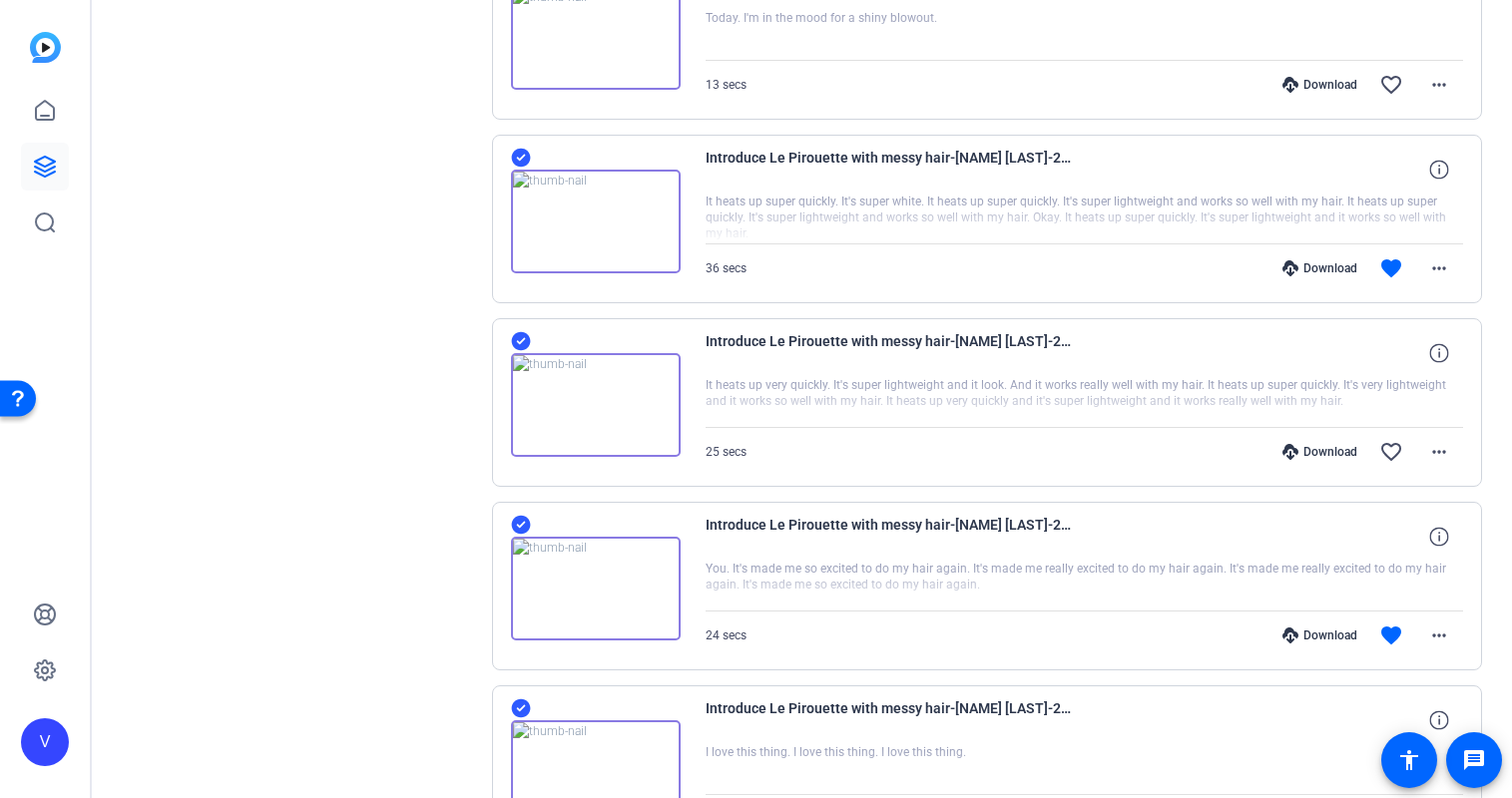click 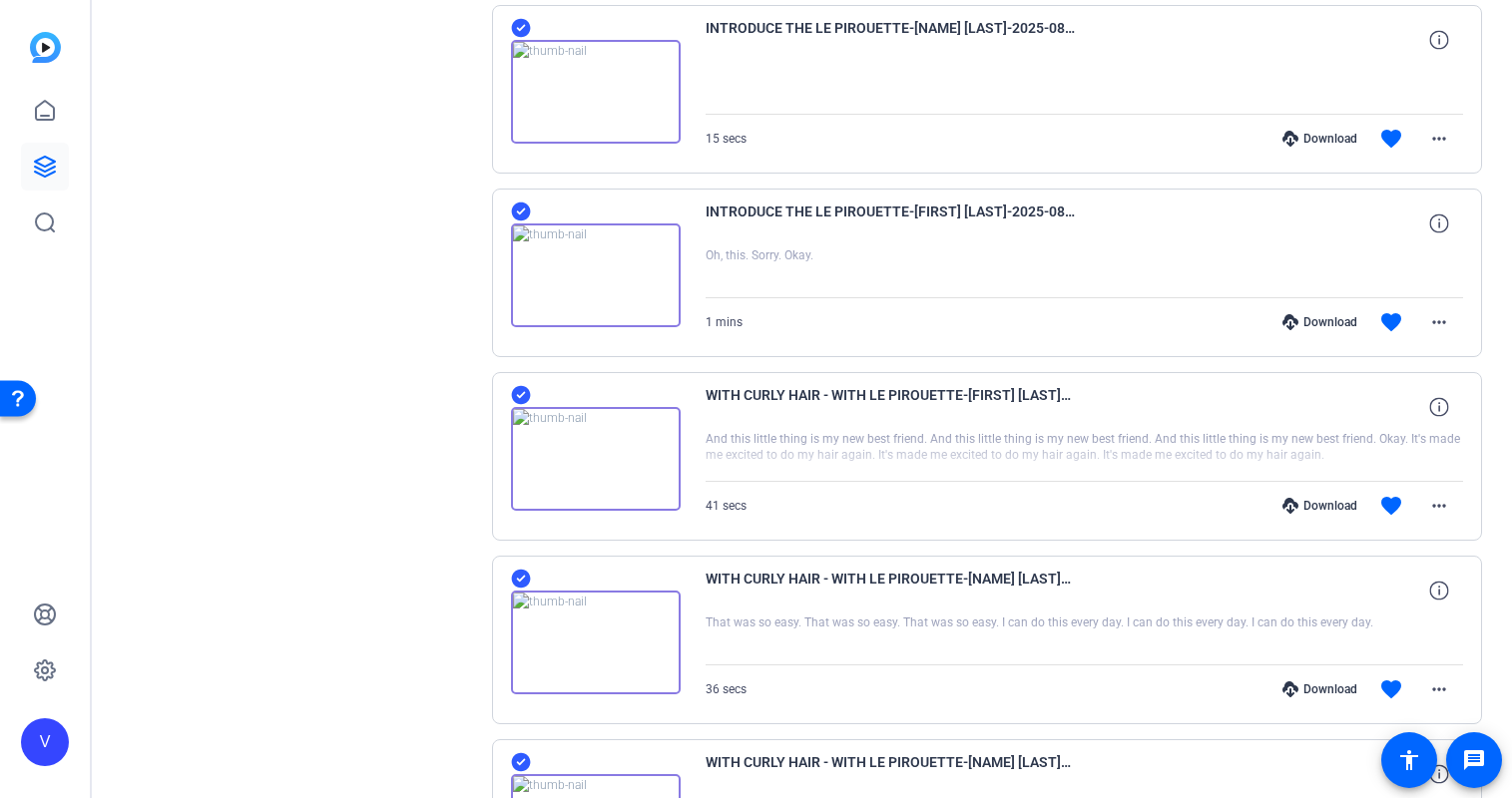 scroll, scrollTop: 0, scrollLeft: 0, axis: both 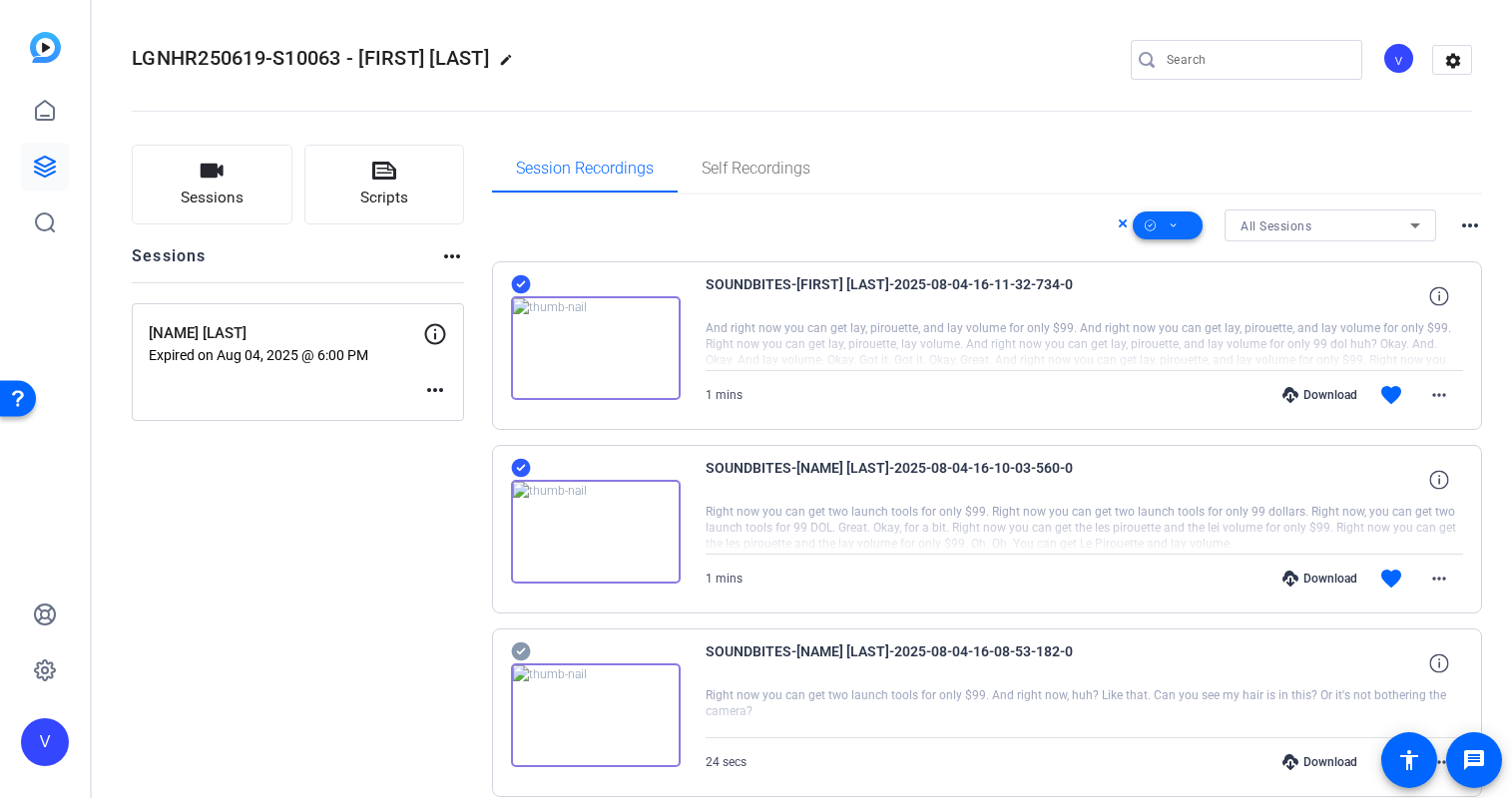 click at bounding box center [1168, 225] 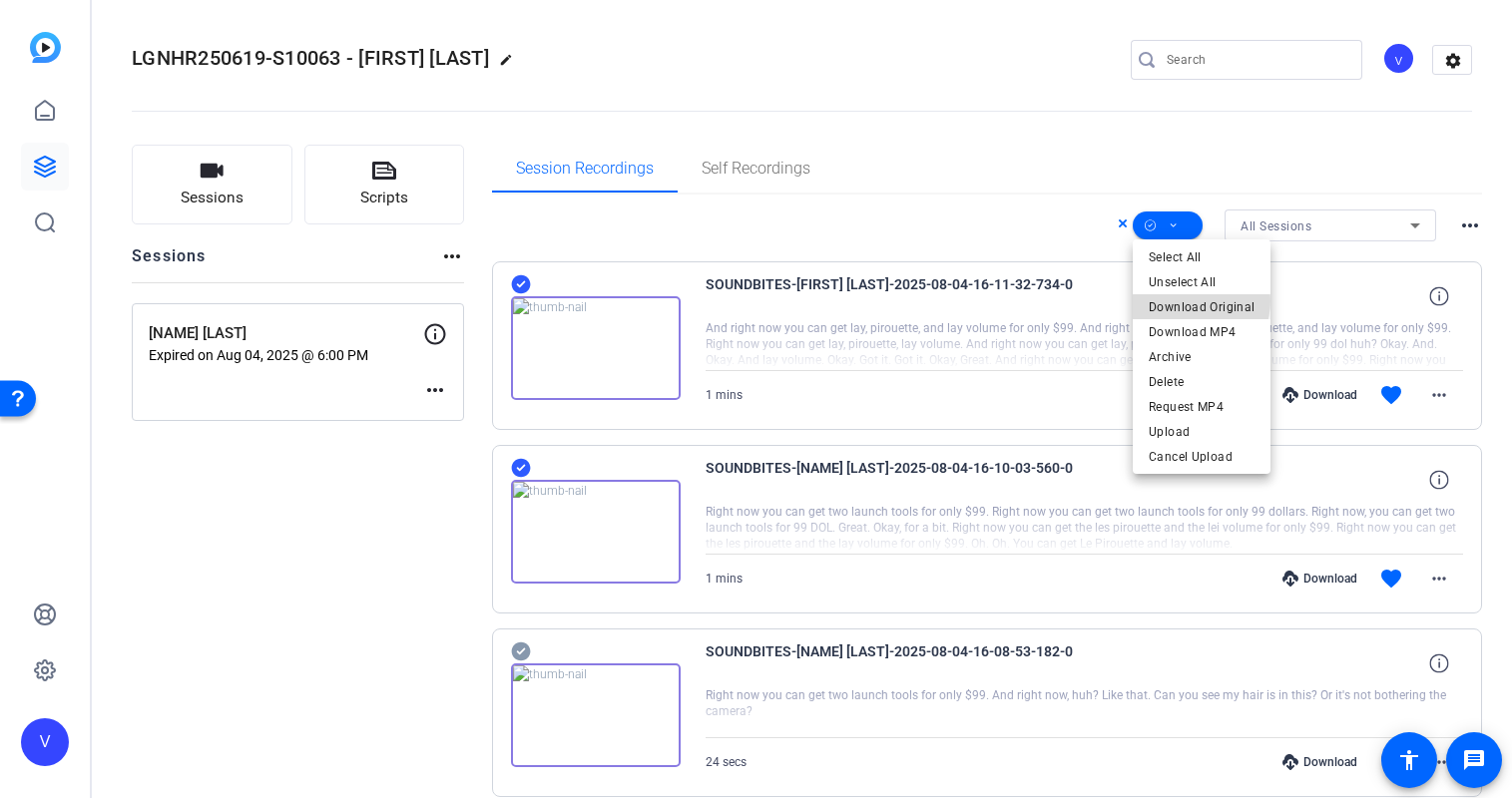 click on "Download Original" at bounding box center [1202, 307] 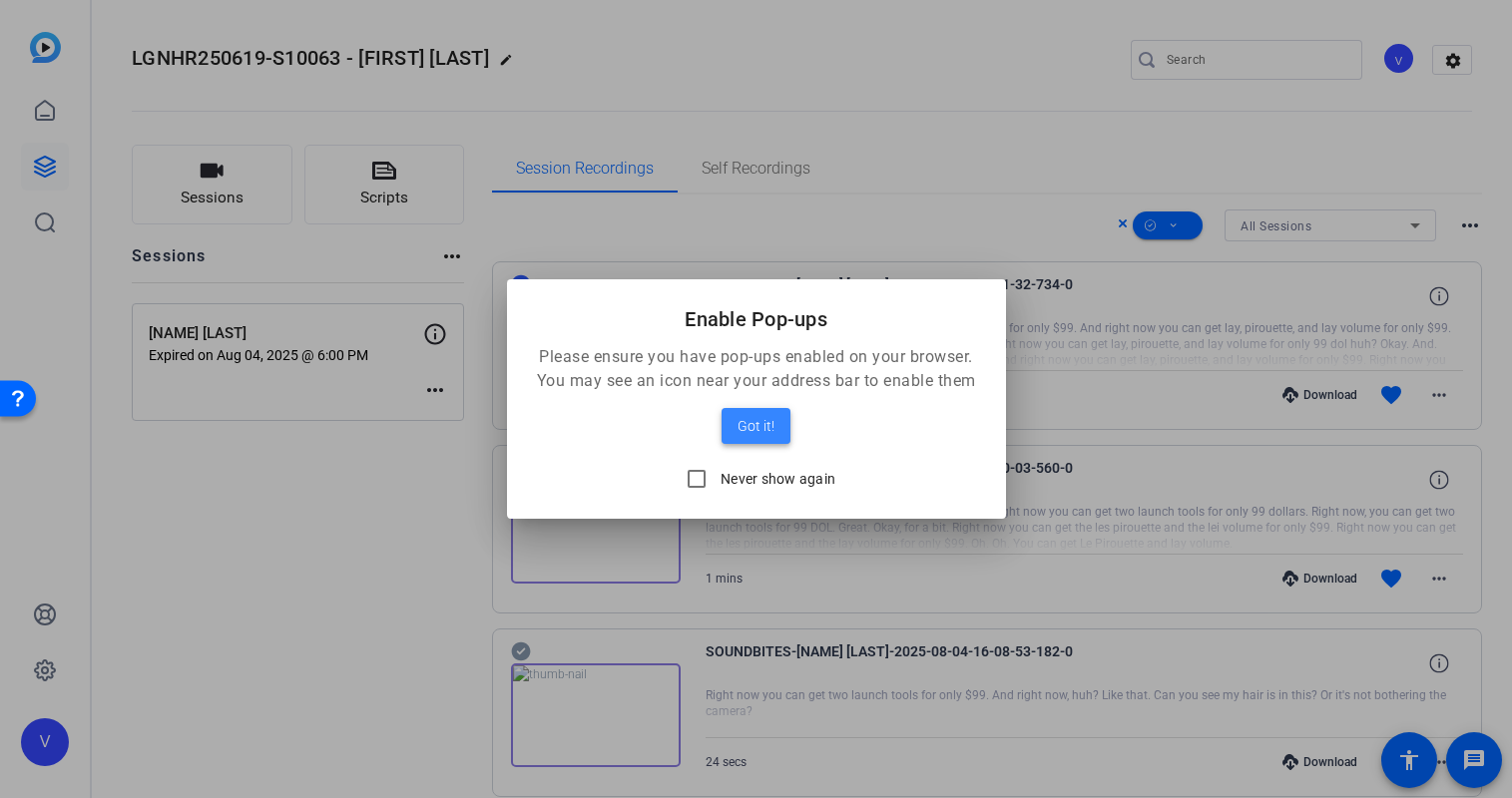 click at bounding box center [756, 426] 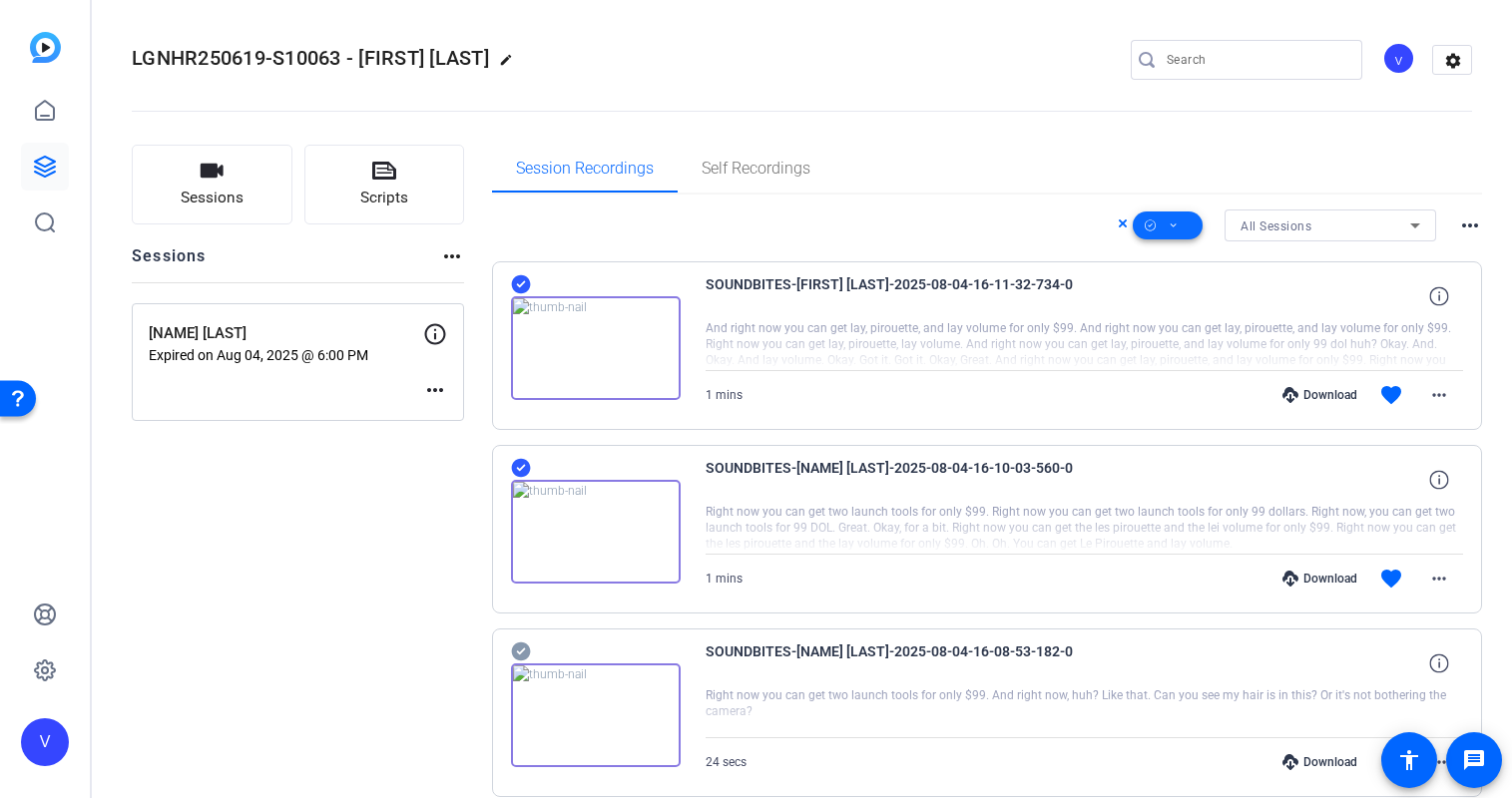 click 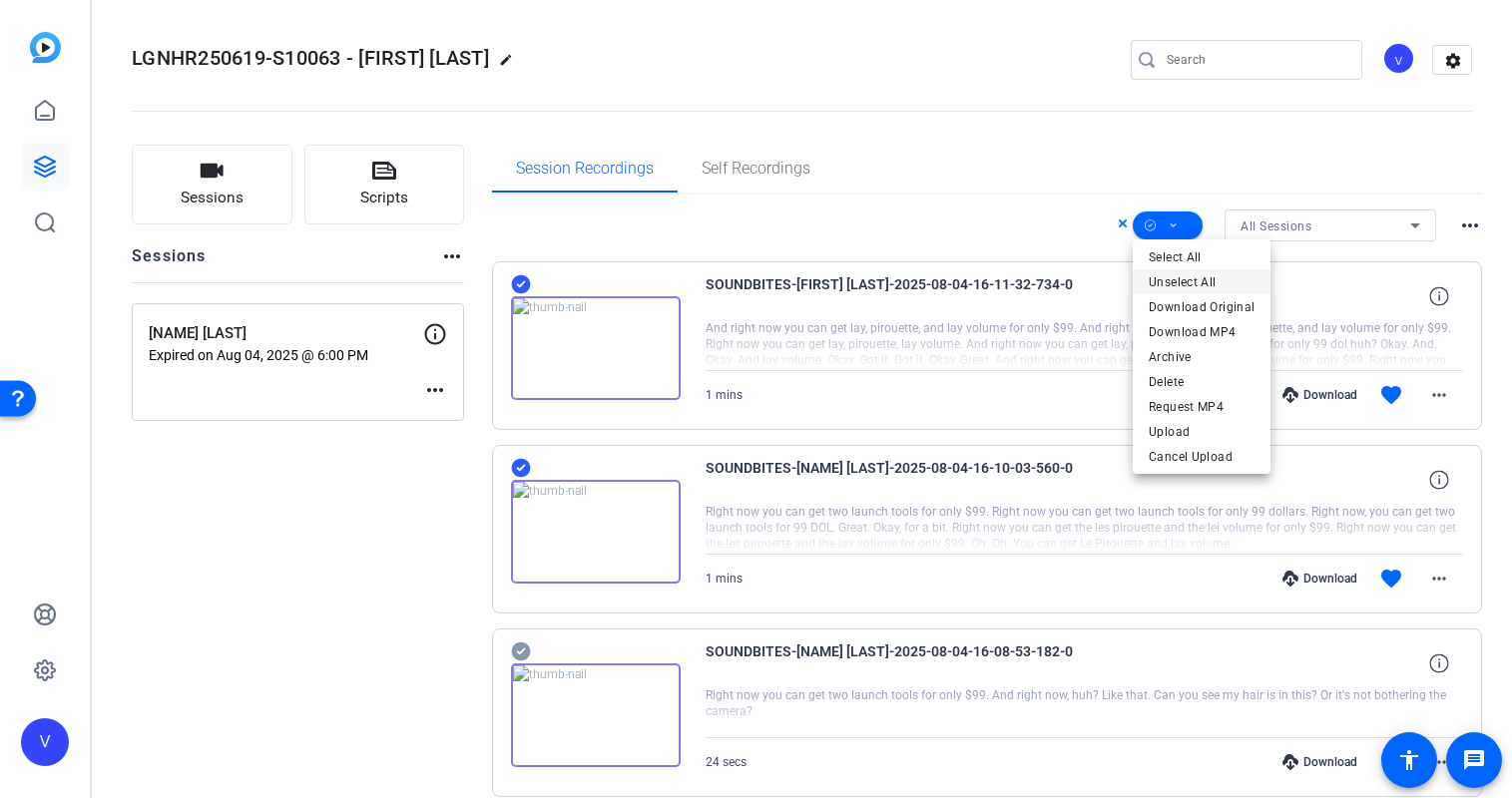 click on "Unselect All" at bounding box center [1202, 282] 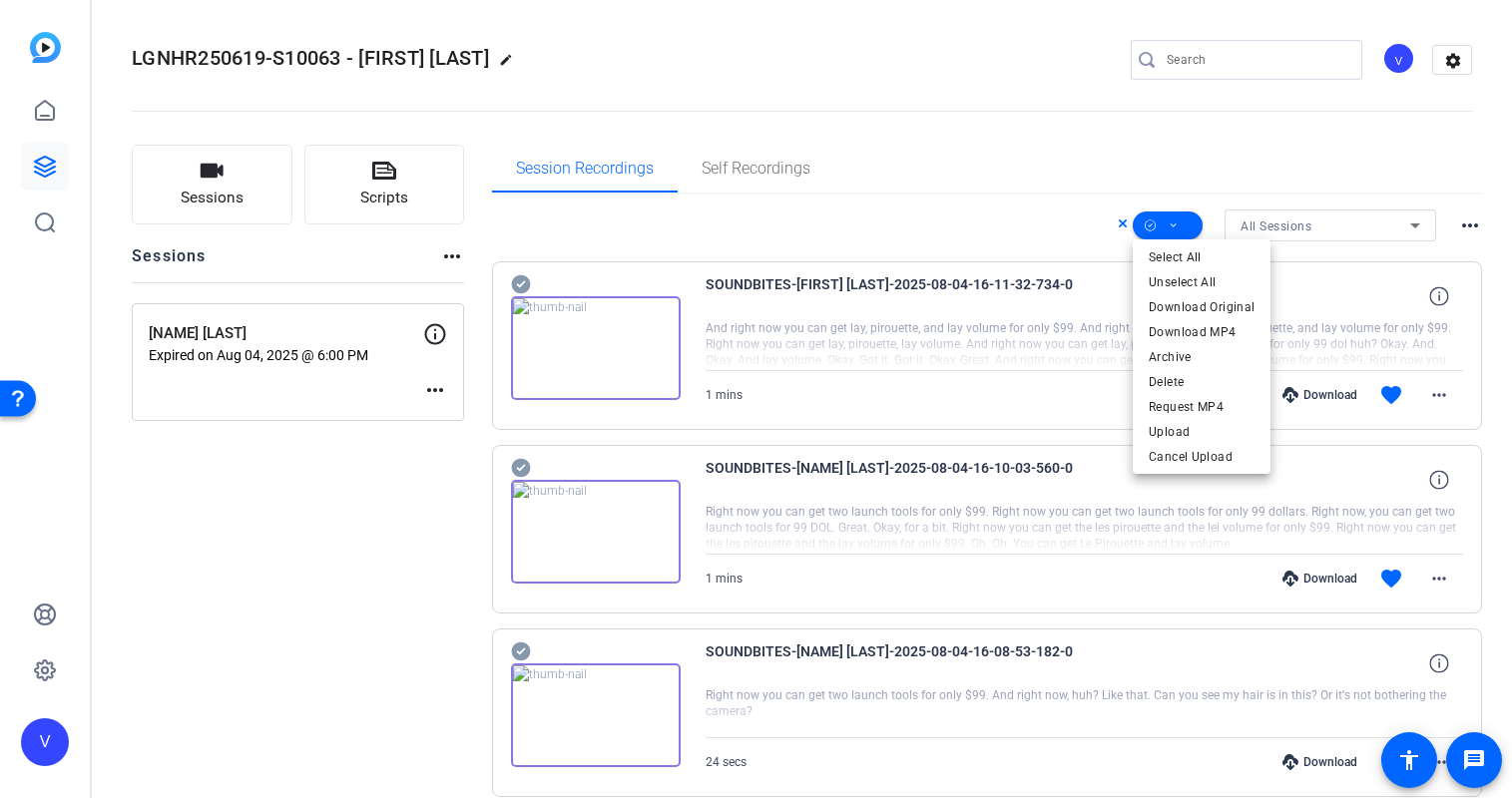 click at bounding box center [756, 399] 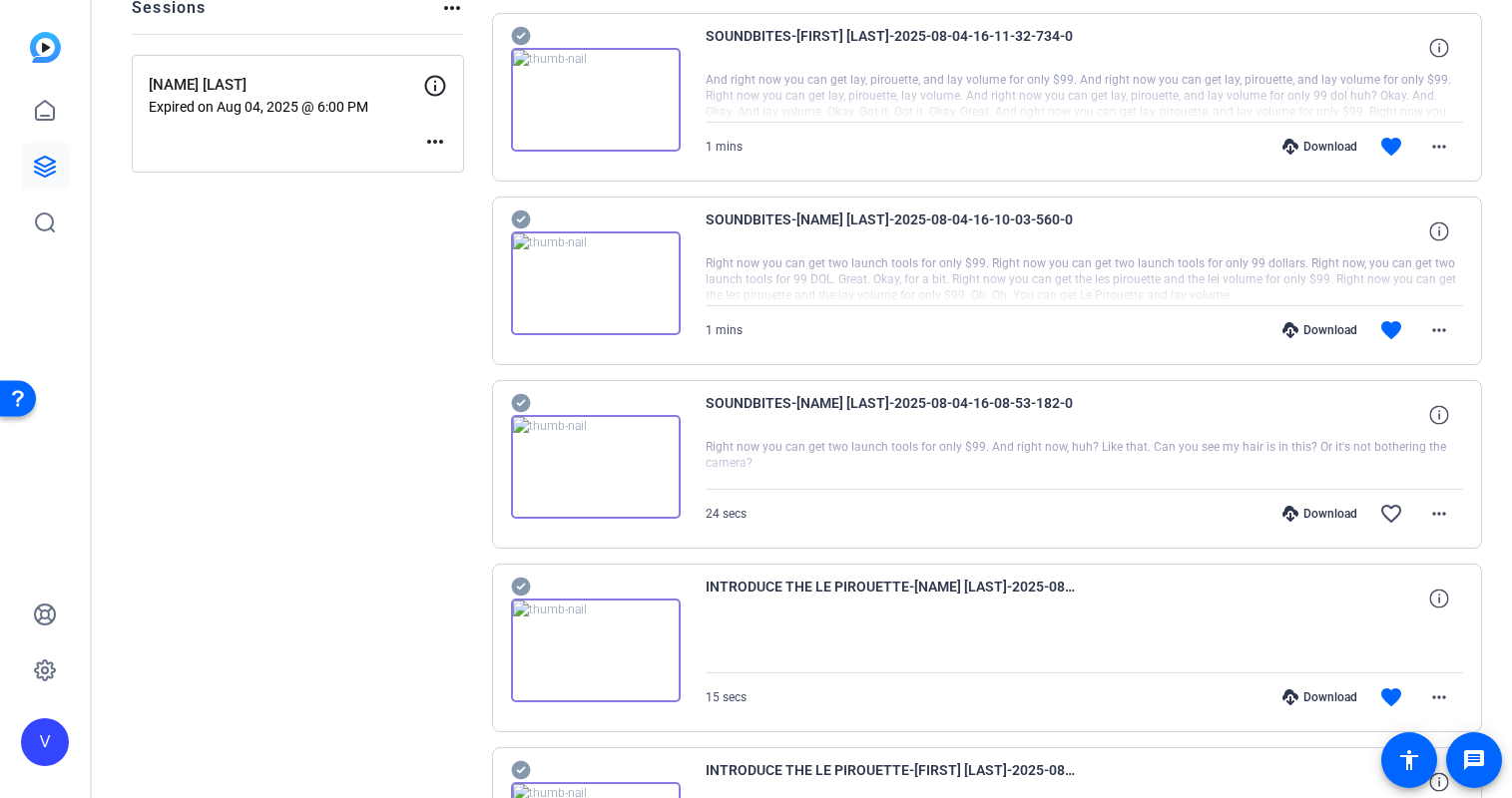 scroll, scrollTop: 252, scrollLeft: 0, axis: vertical 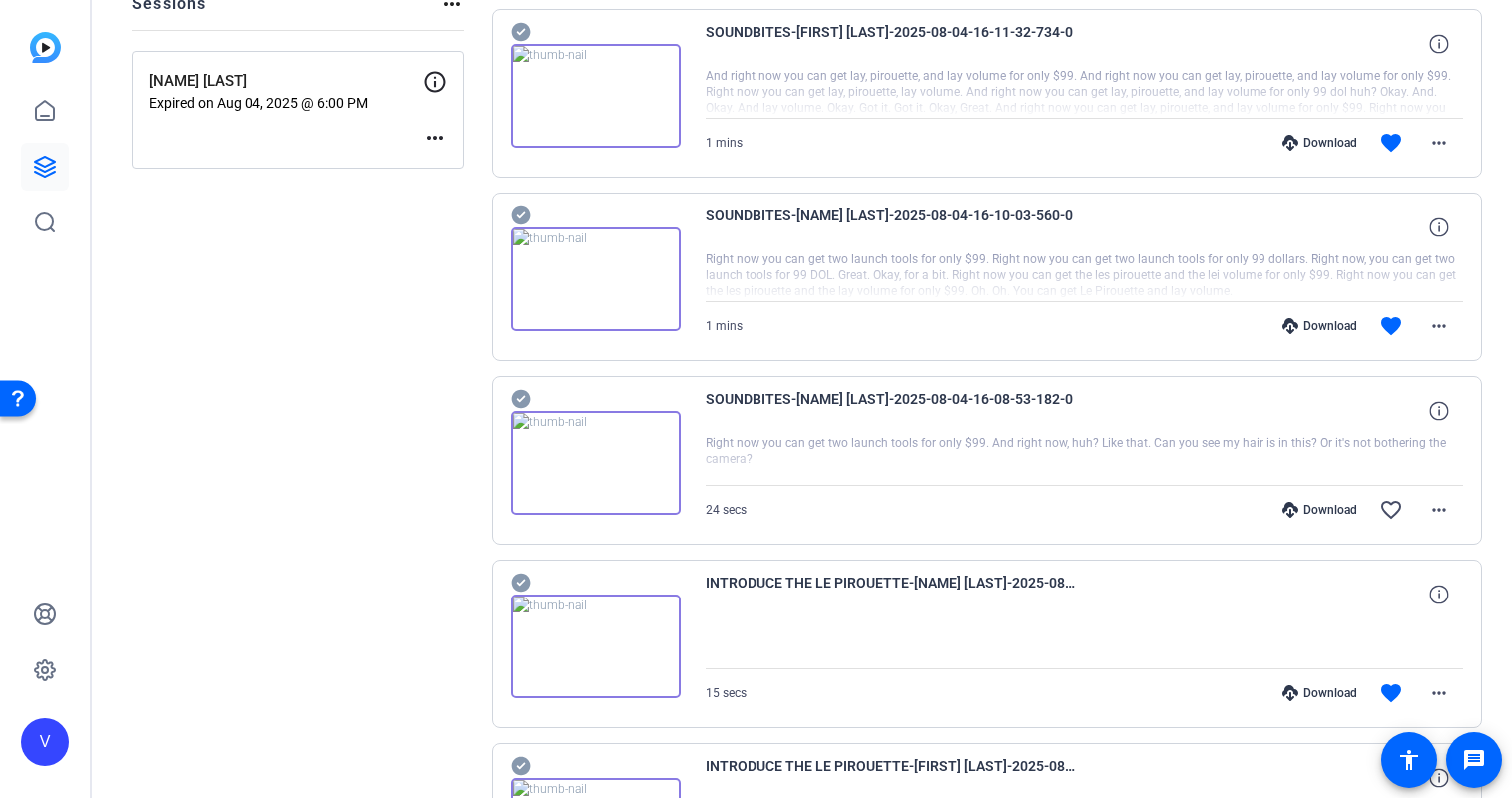 click 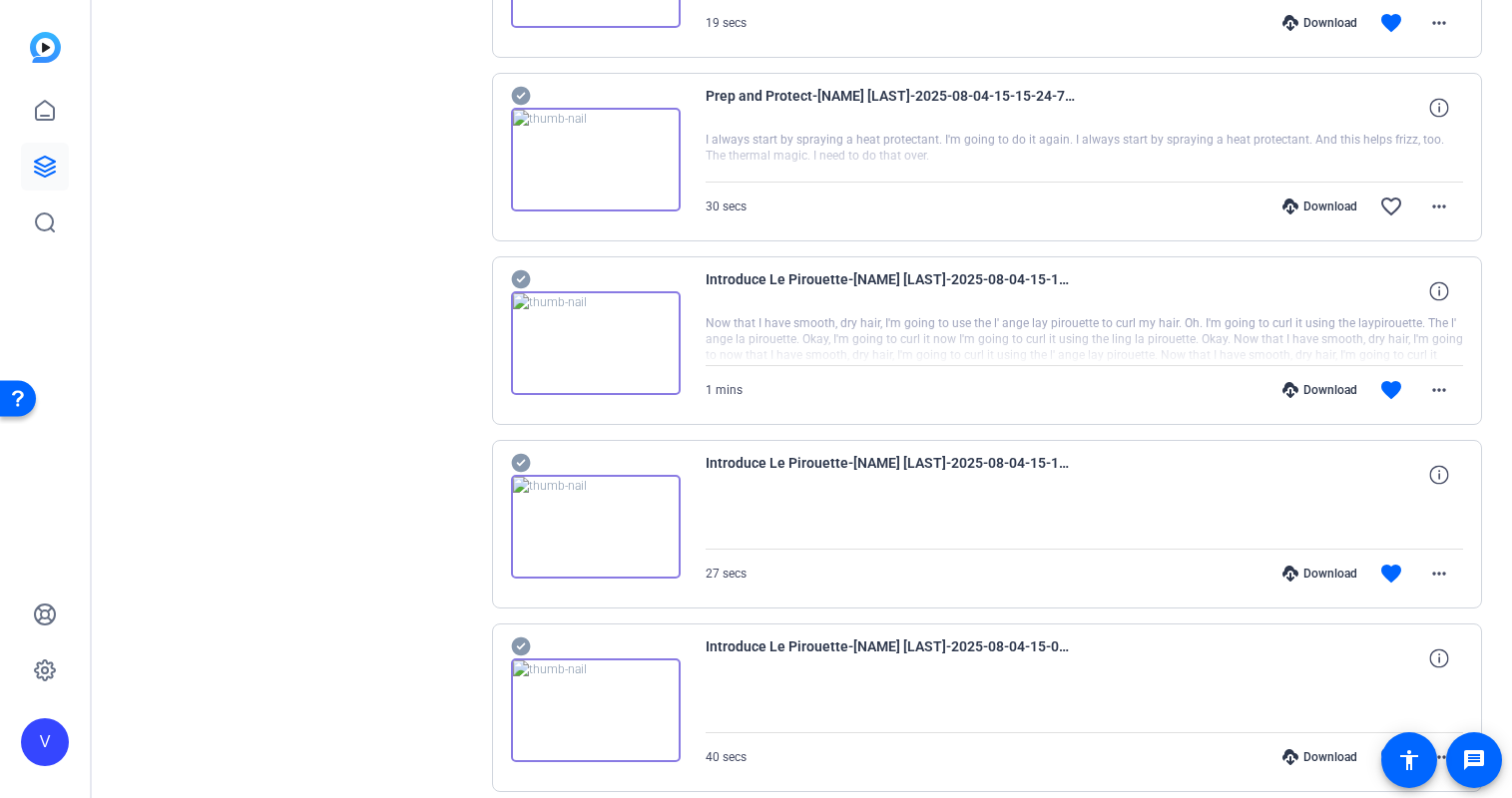scroll, scrollTop: 5513, scrollLeft: 0, axis: vertical 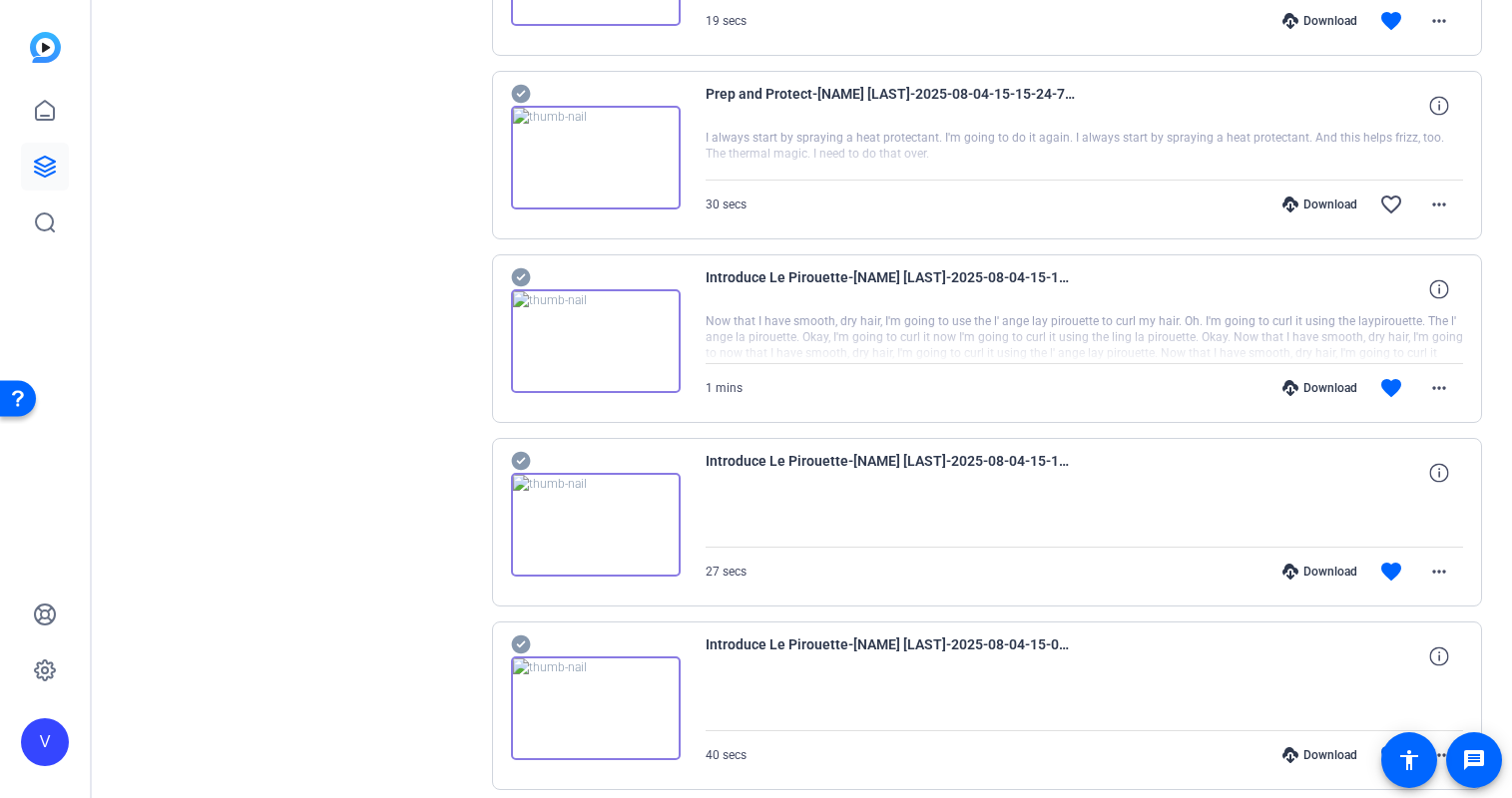 click 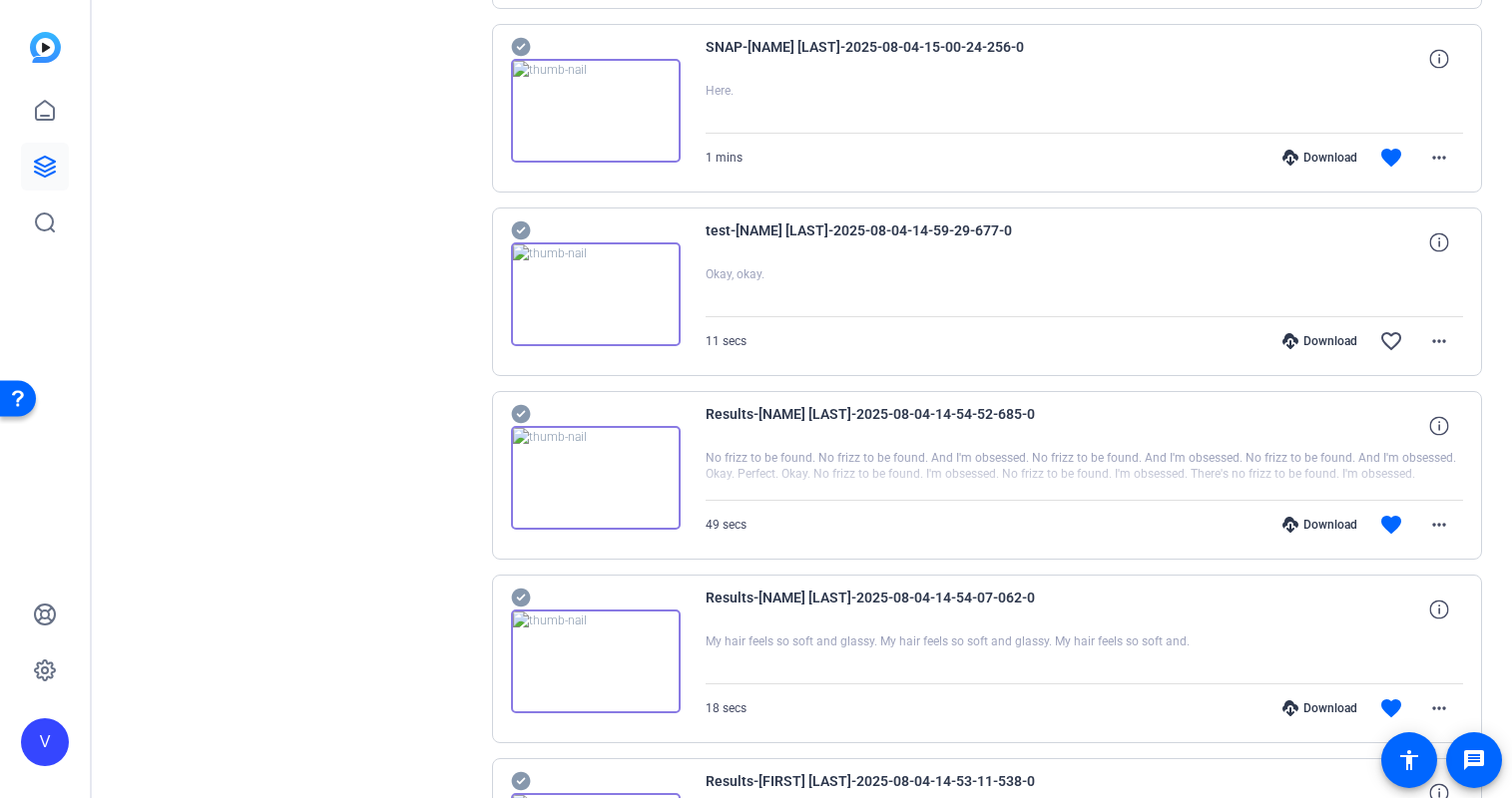 scroll, scrollTop: 7049, scrollLeft: 0, axis: vertical 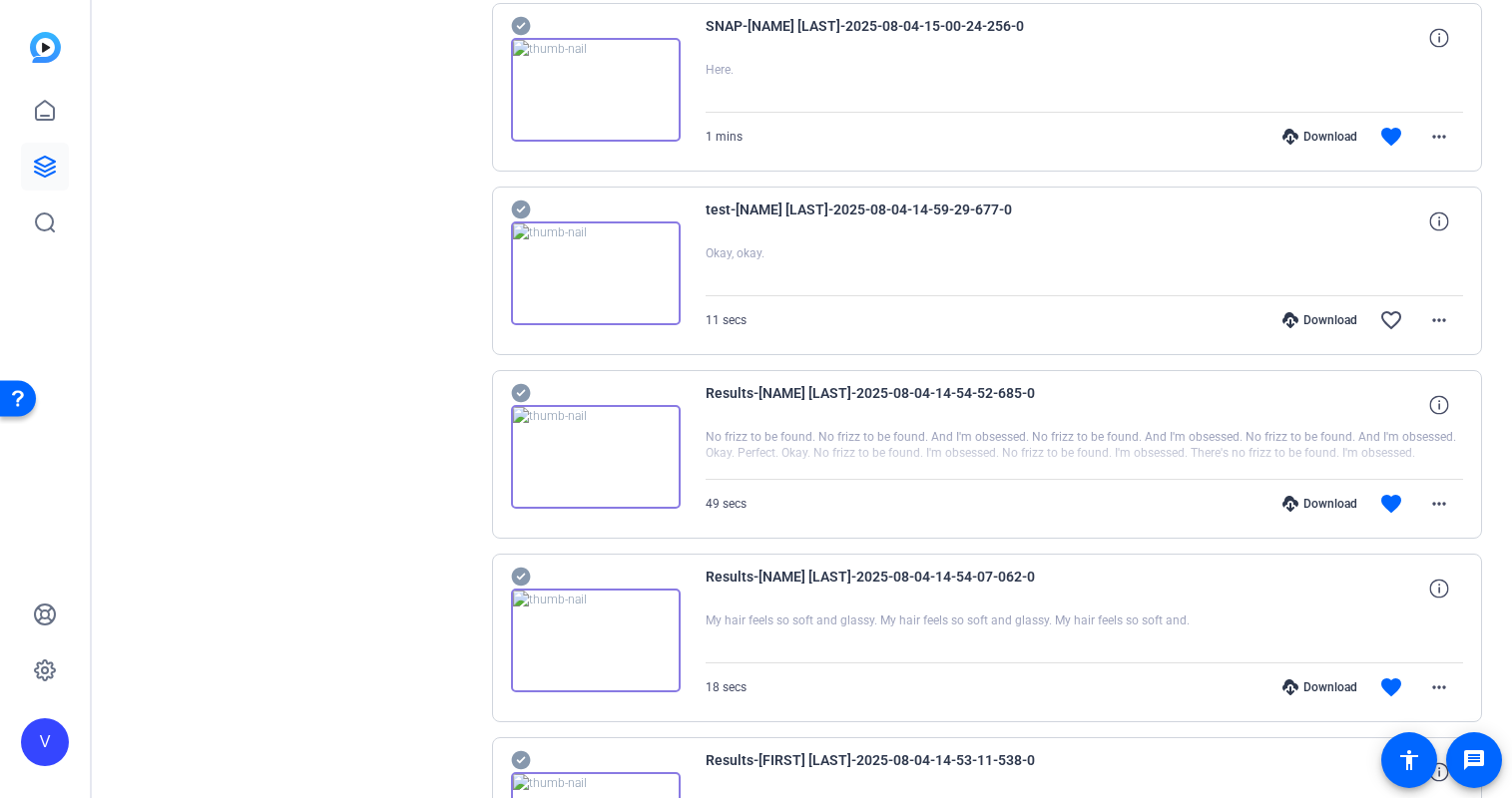 click 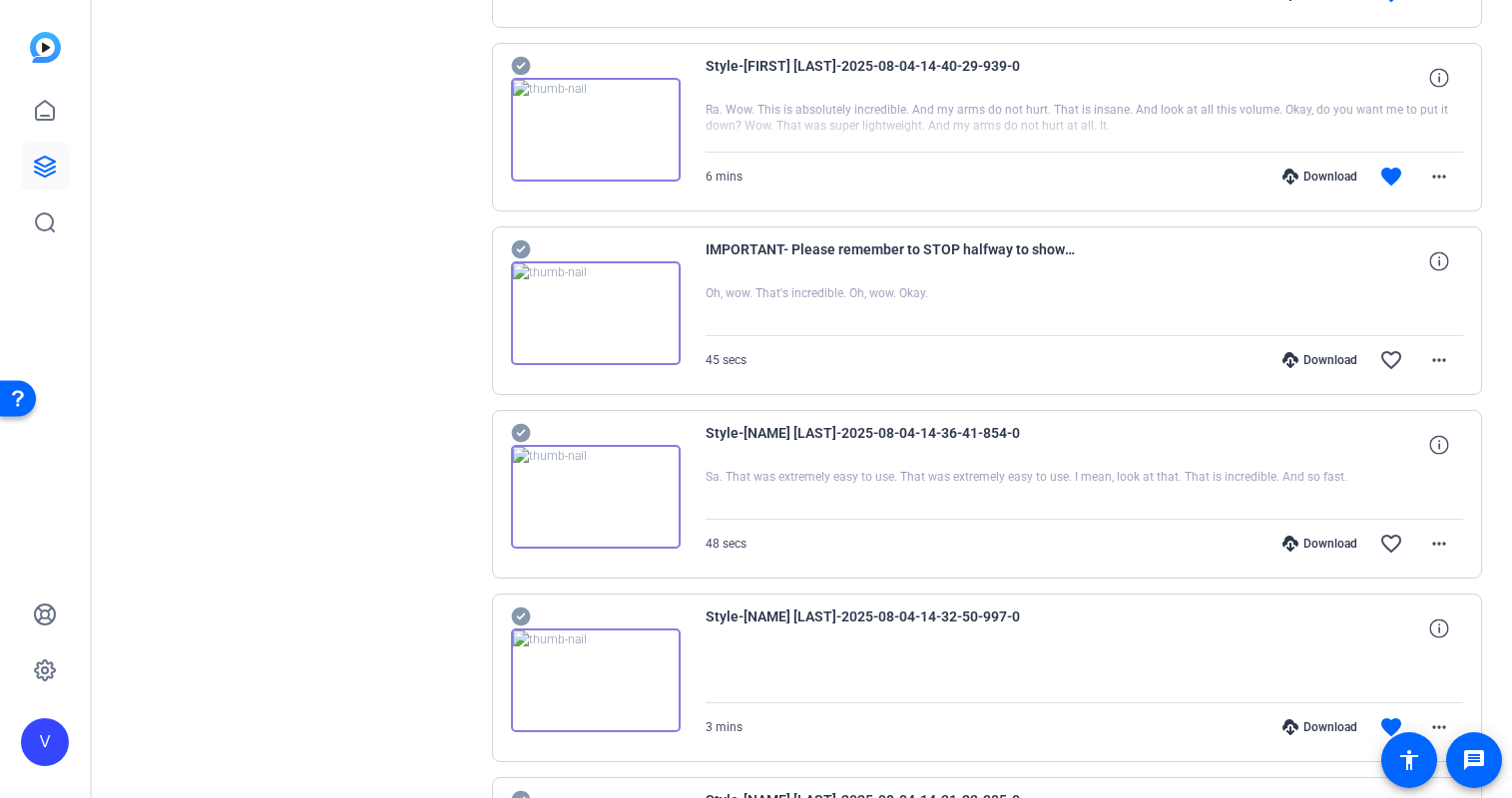 scroll, scrollTop: 8669, scrollLeft: 0, axis: vertical 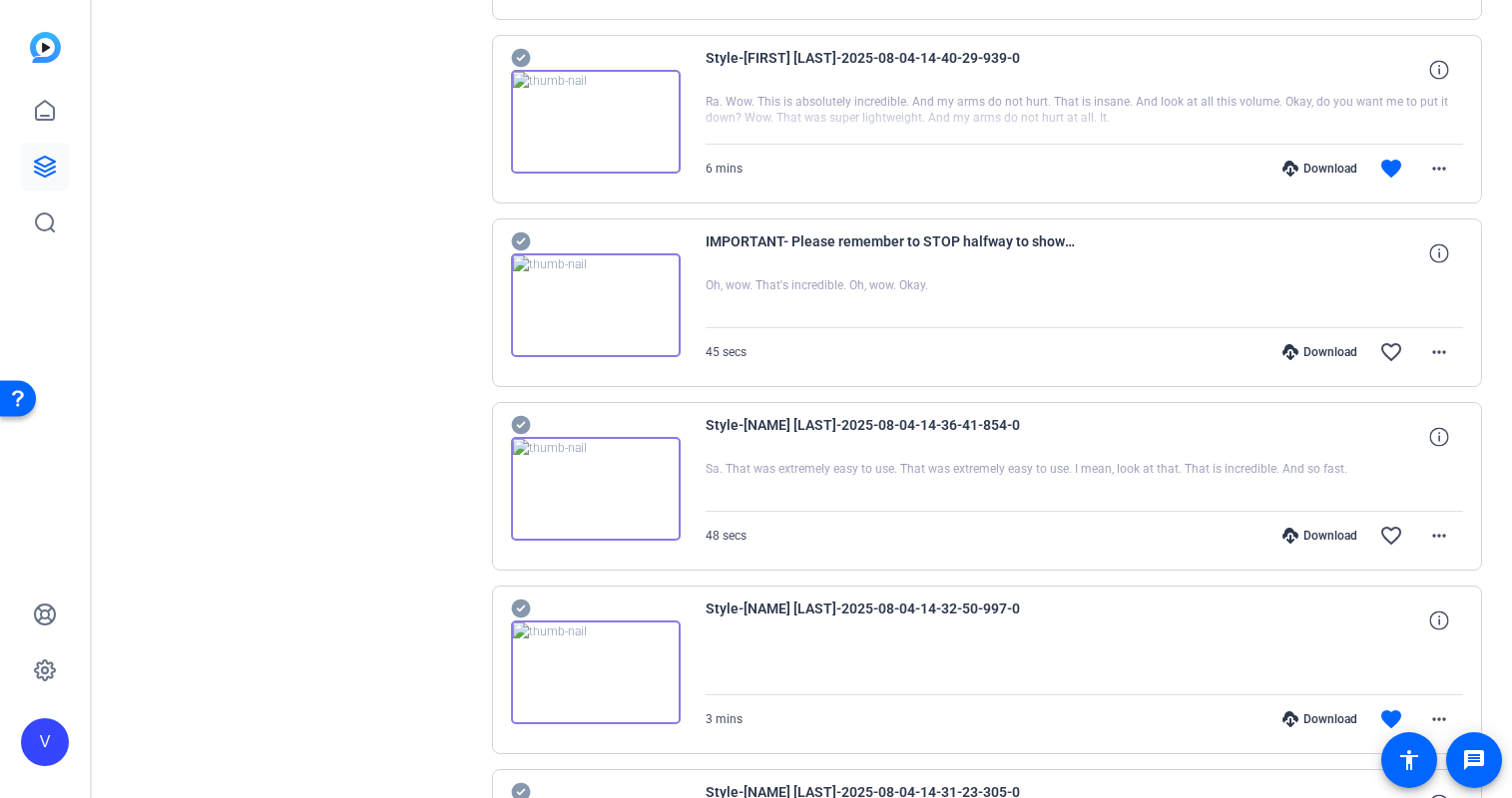 click 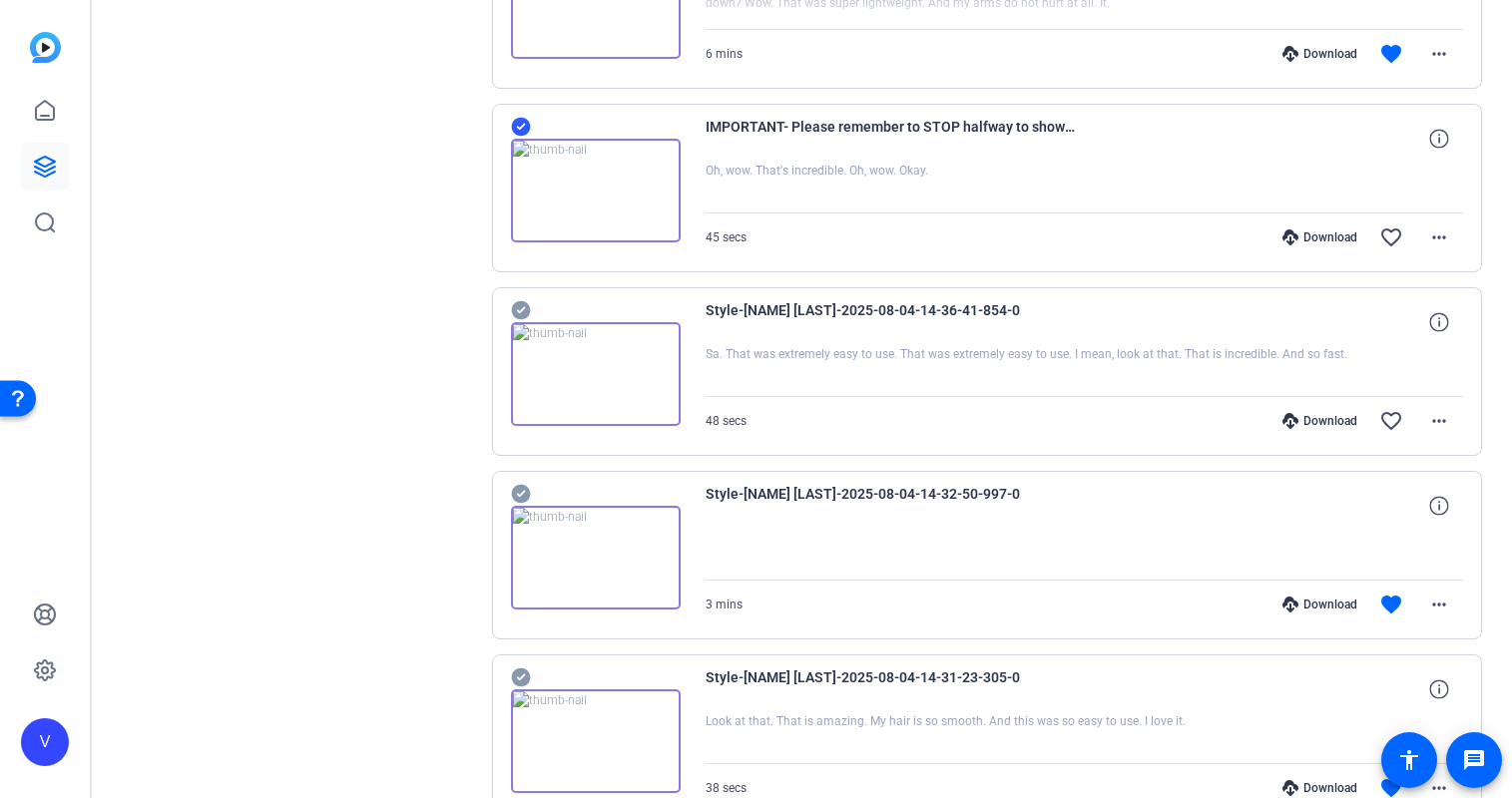 scroll, scrollTop: 8794, scrollLeft: 0, axis: vertical 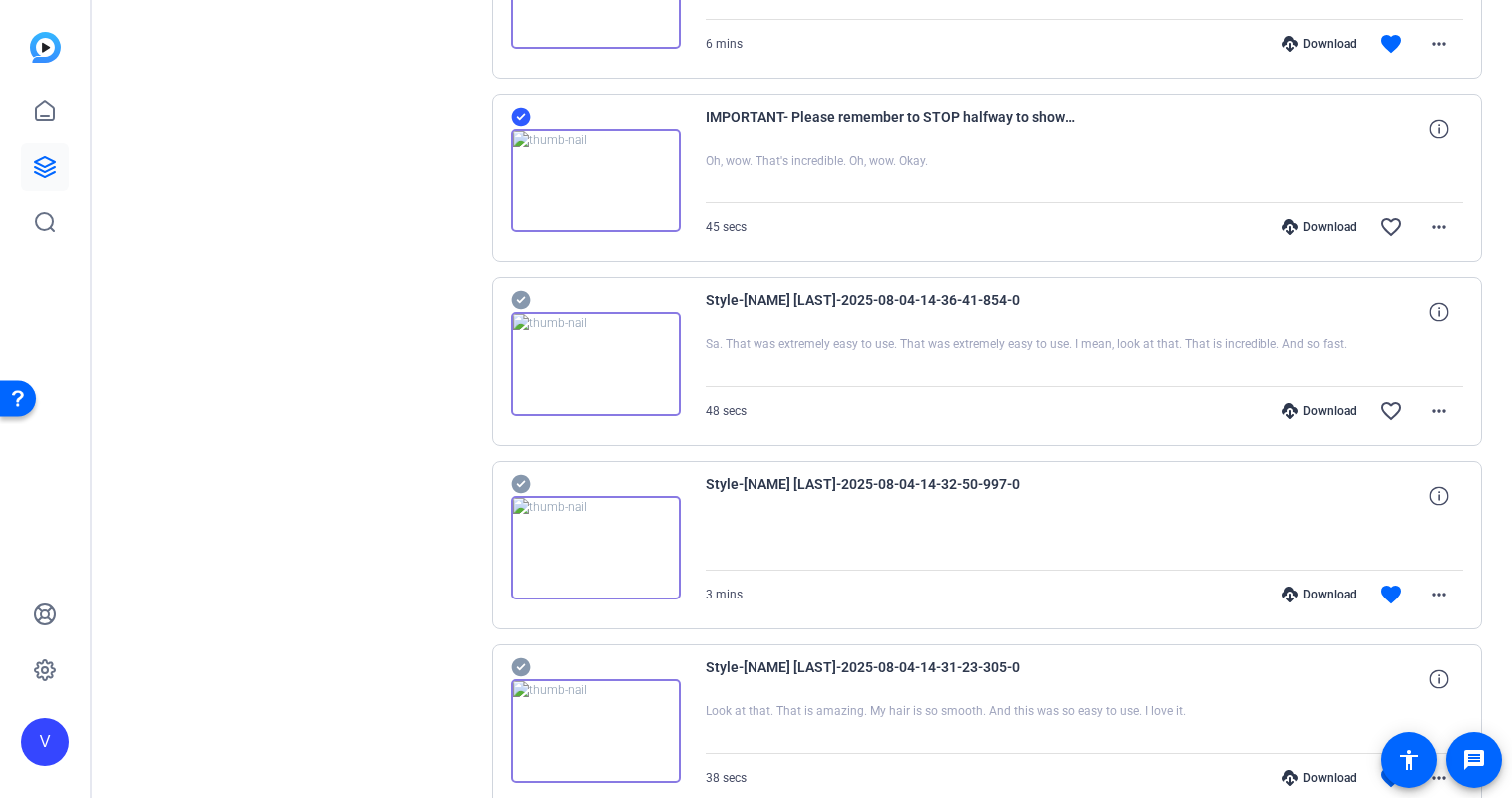click 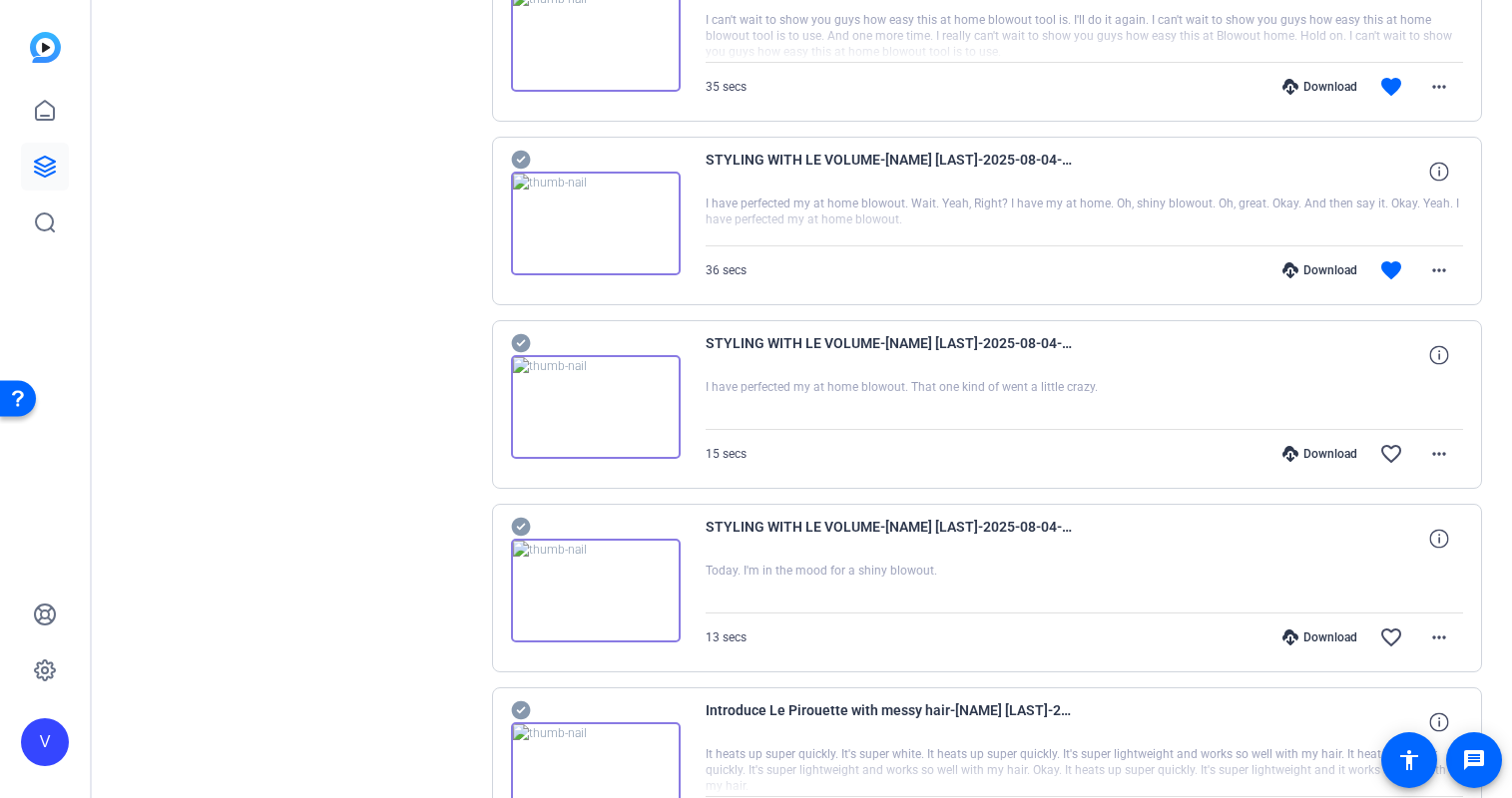 scroll, scrollTop: 10963, scrollLeft: 0, axis: vertical 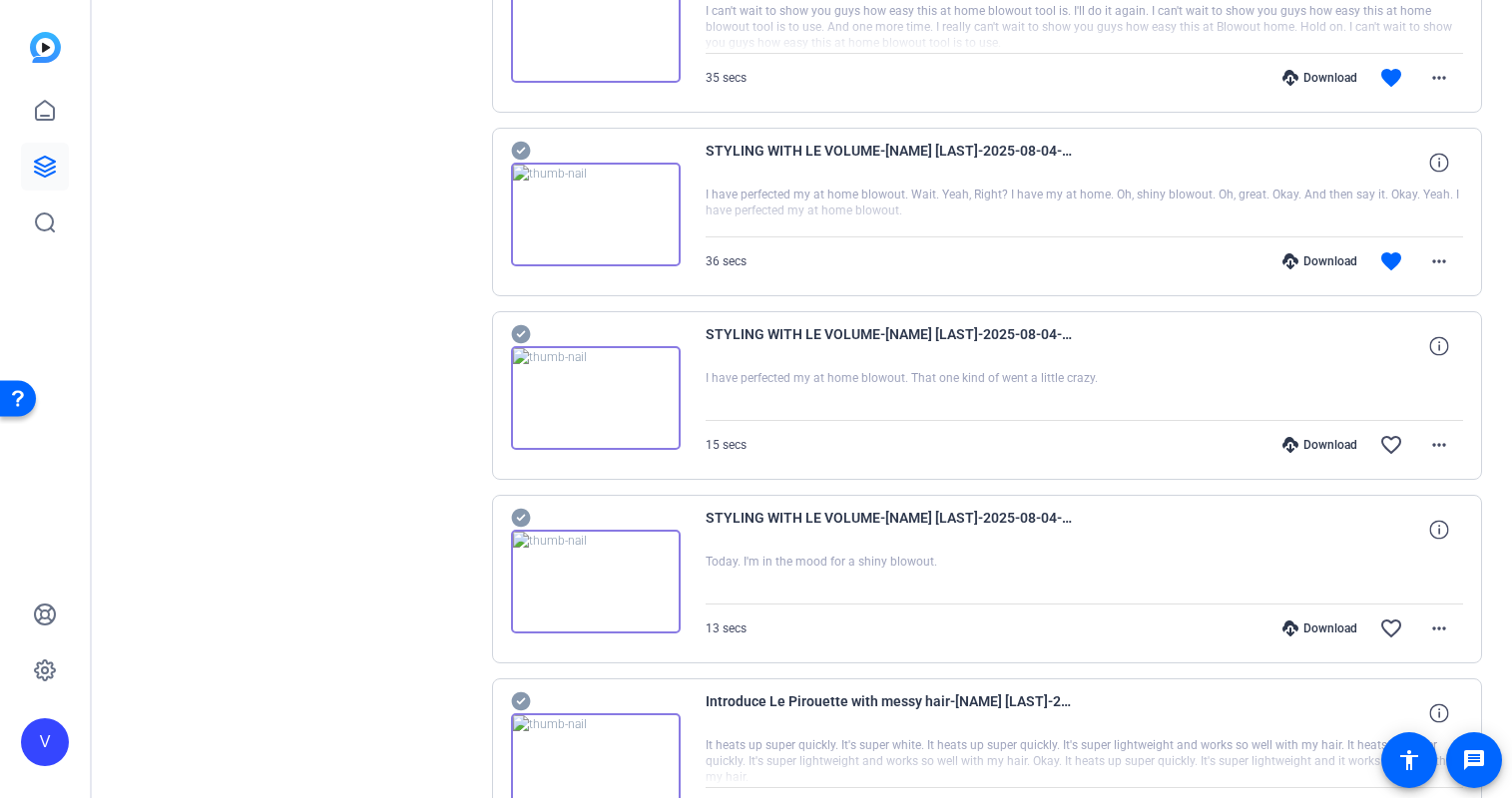 click 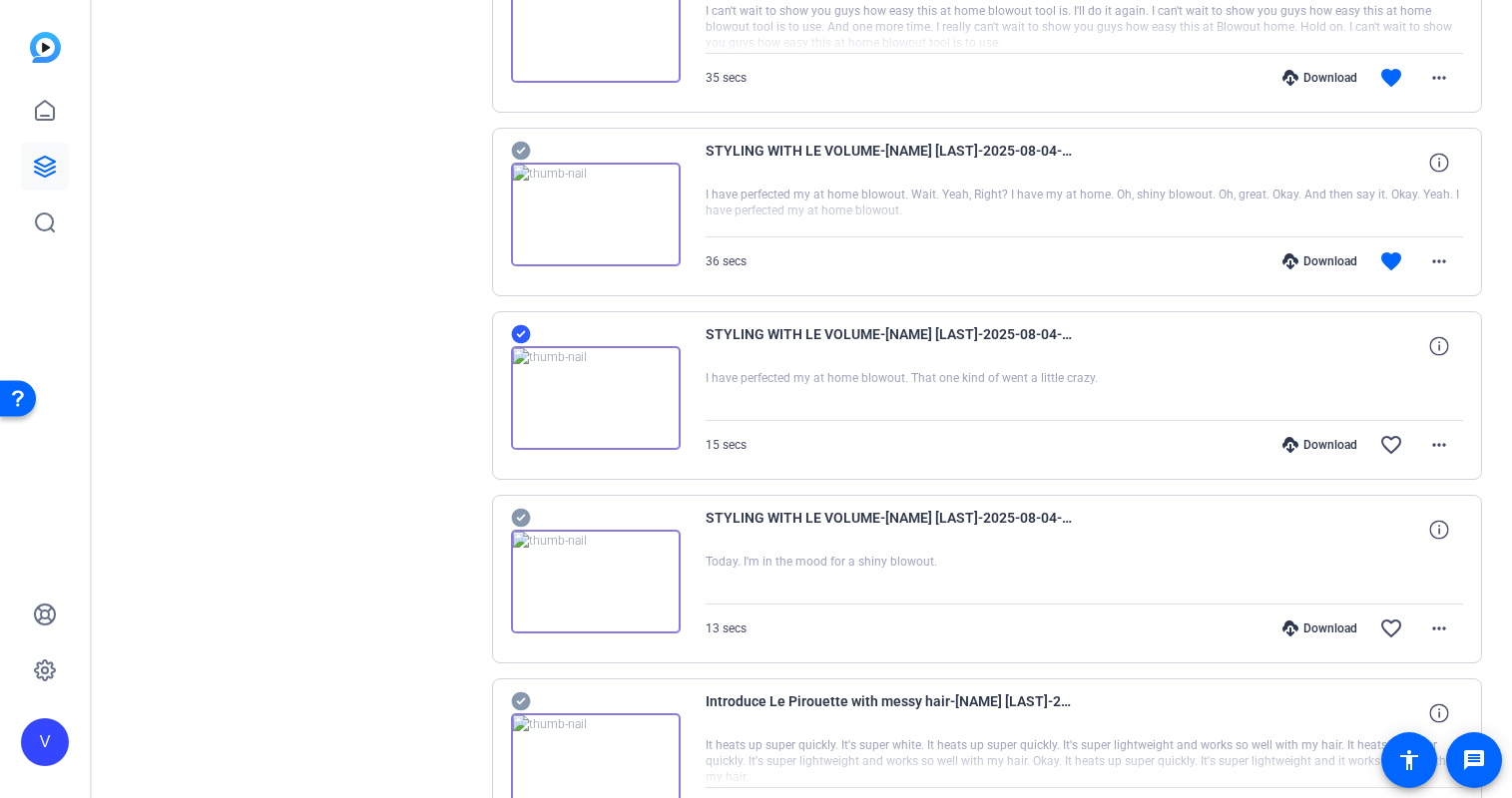 click 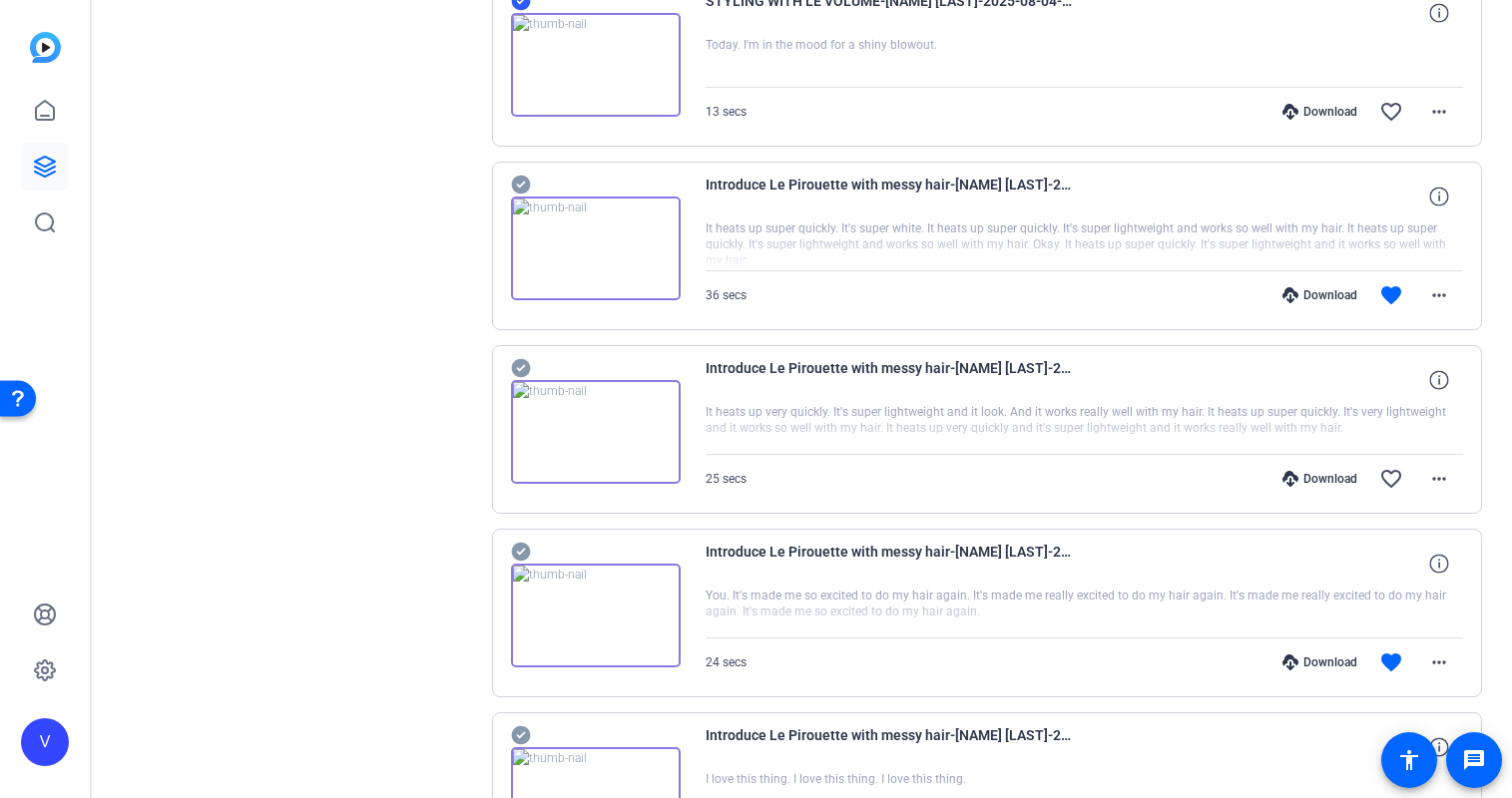 scroll, scrollTop: 11489, scrollLeft: 0, axis: vertical 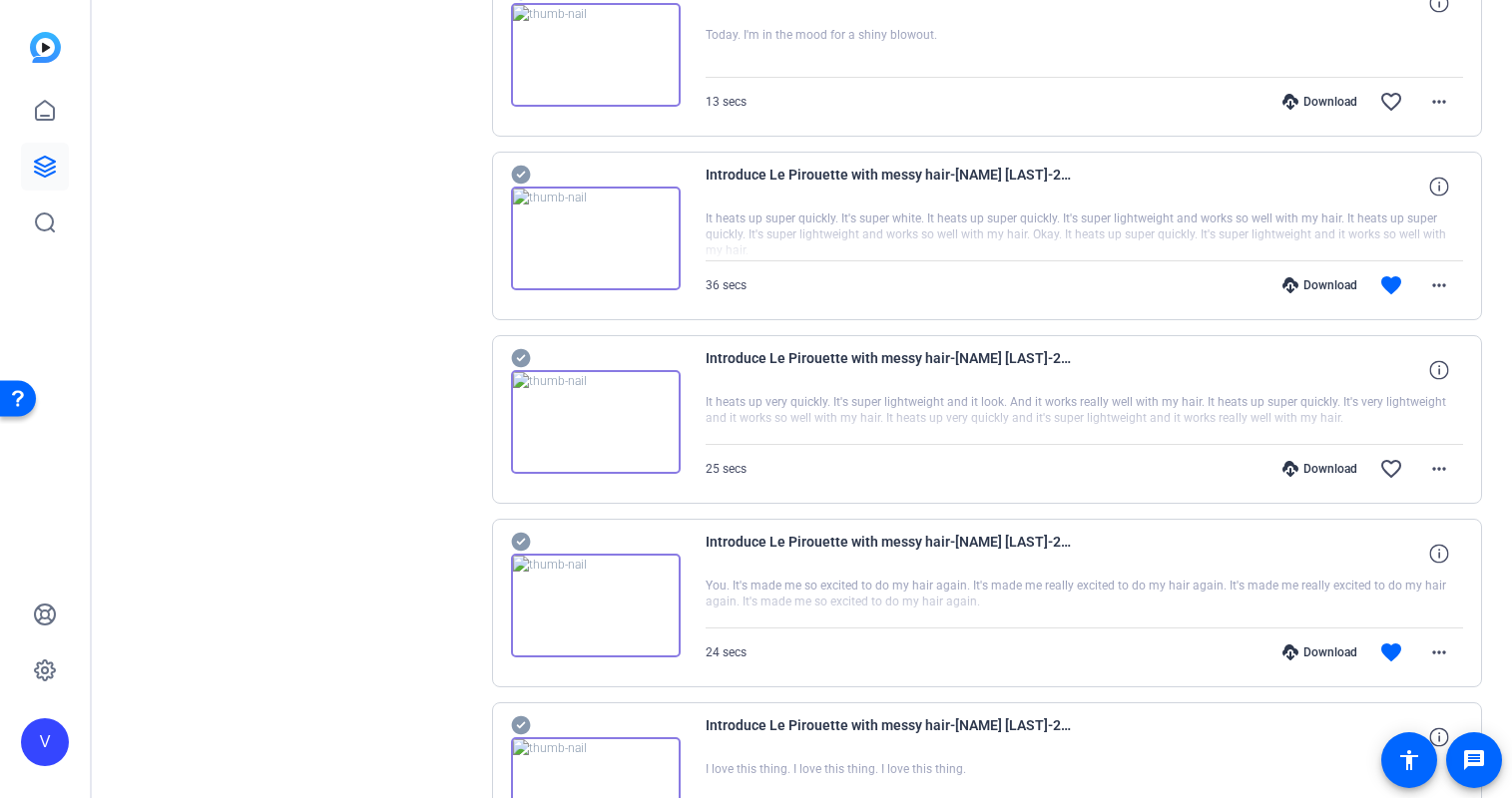 click 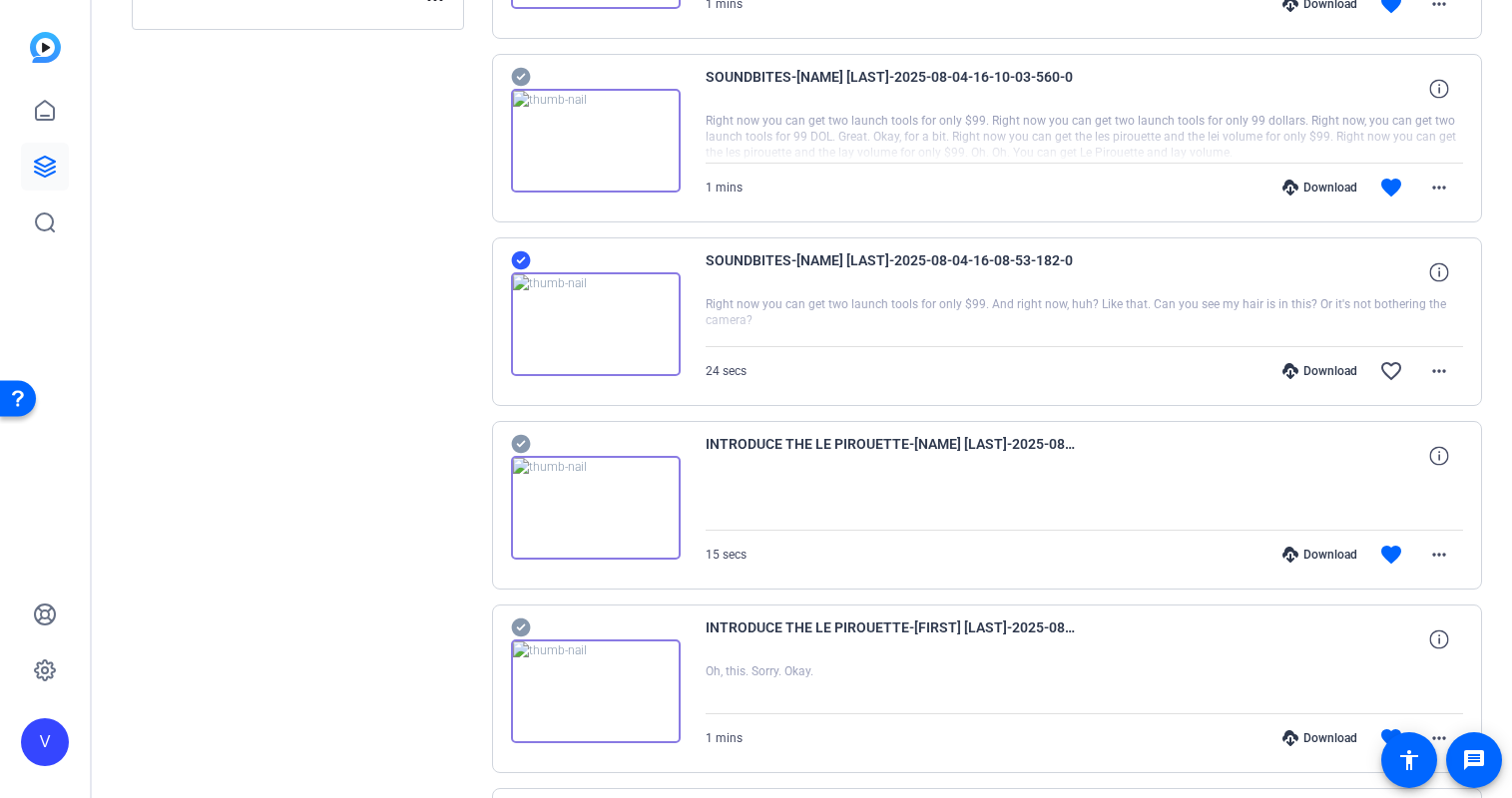 scroll, scrollTop: 0, scrollLeft: 0, axis: both 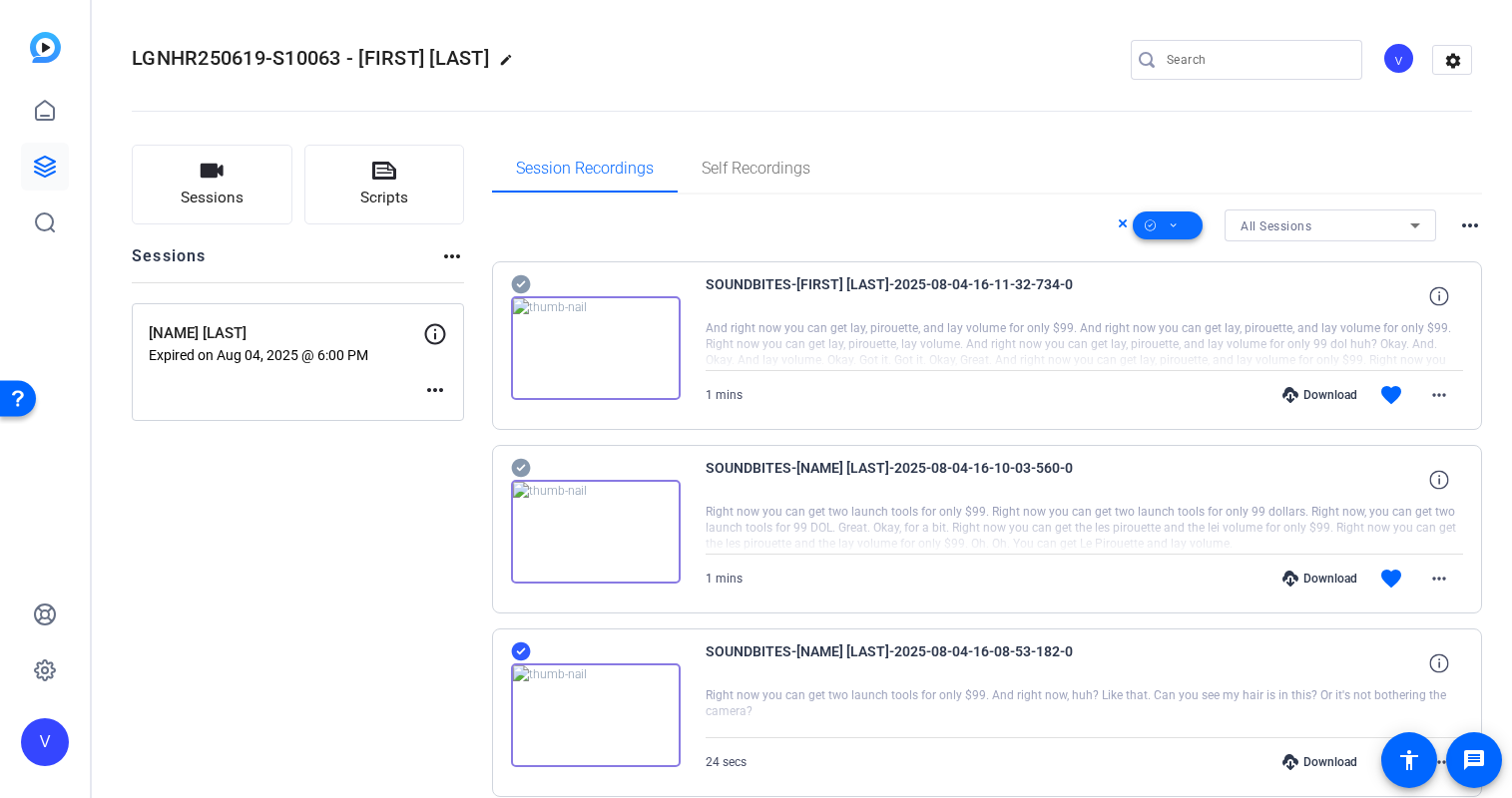 click 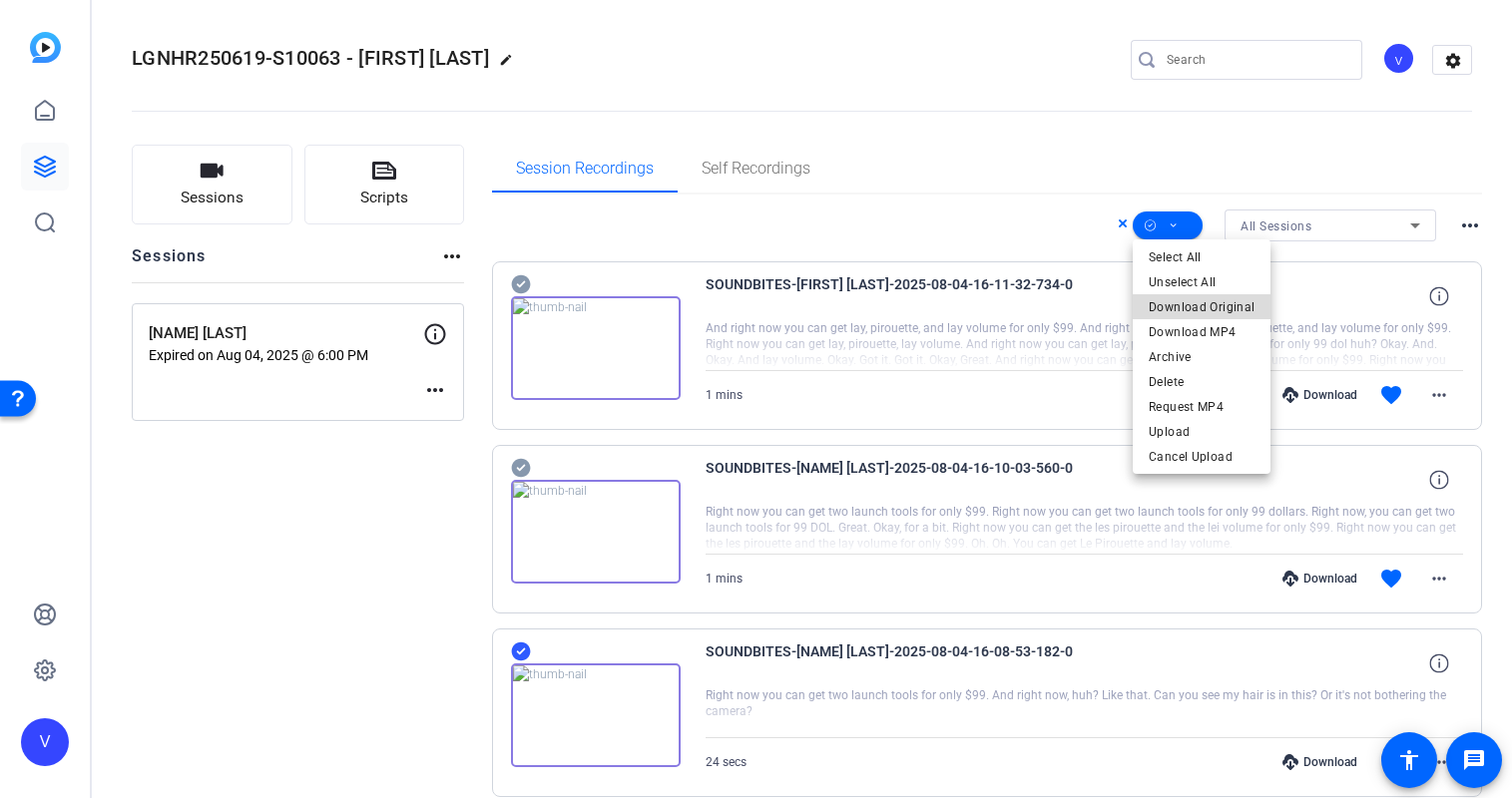 click on "Download Original" at bounding box center [1202, 307] 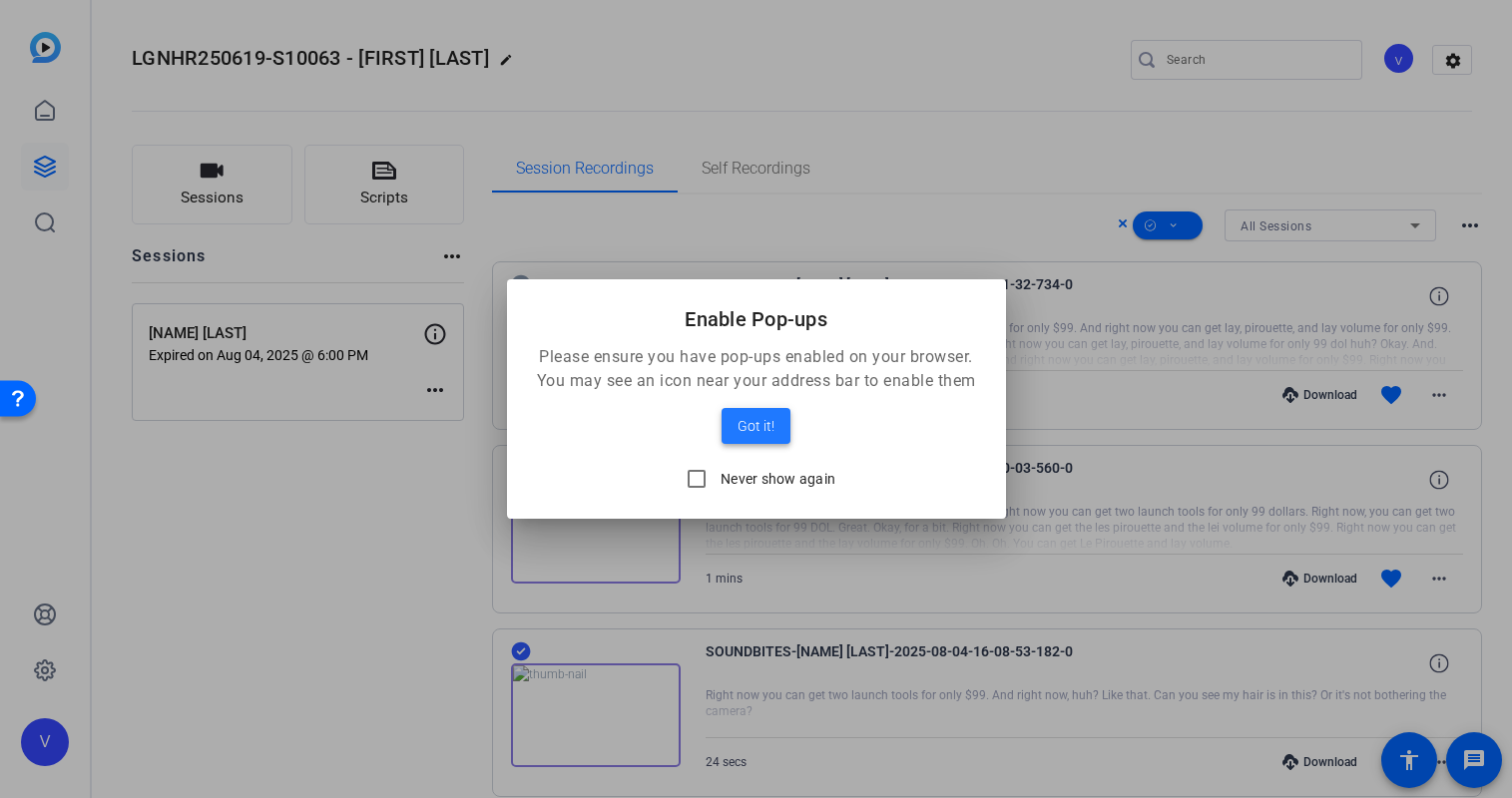 click on "Got it!" at bounding box center [756, 426] 